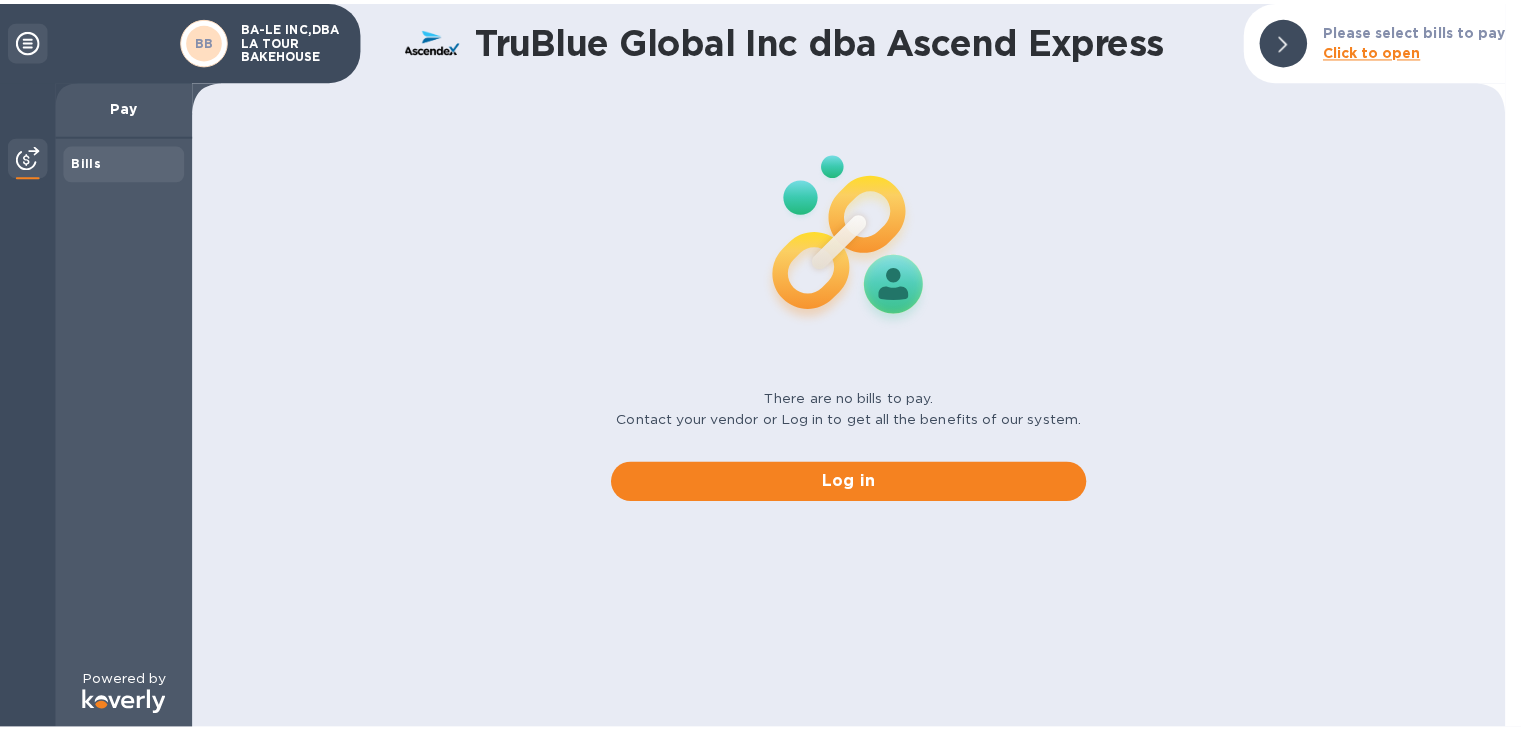 scroll, scrollTop: 0, scrollLeft: 0, axis: both 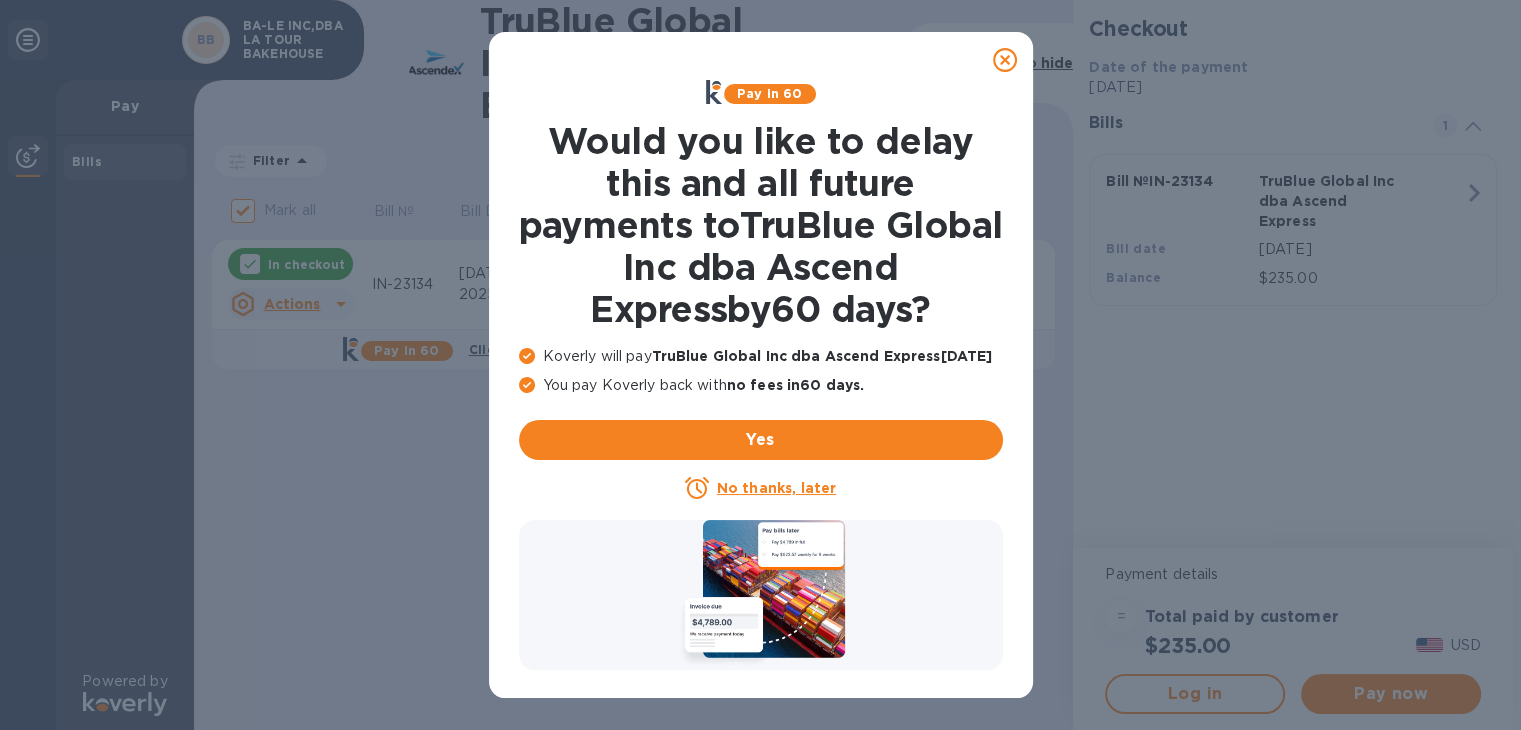 click on "No thanks, later" at bounding box center (776, 488) 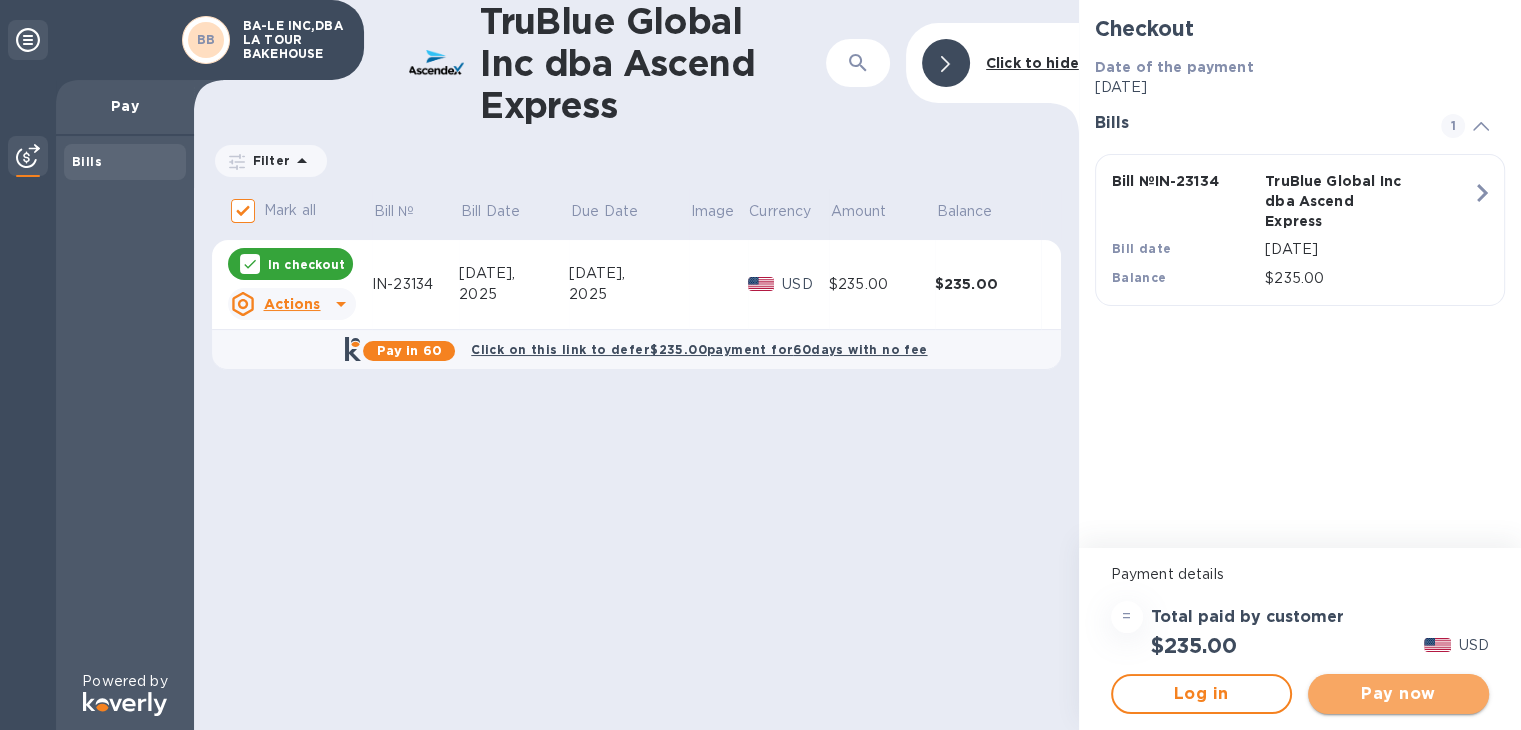 click on "Pay now" at bounding box center (1398, 694) 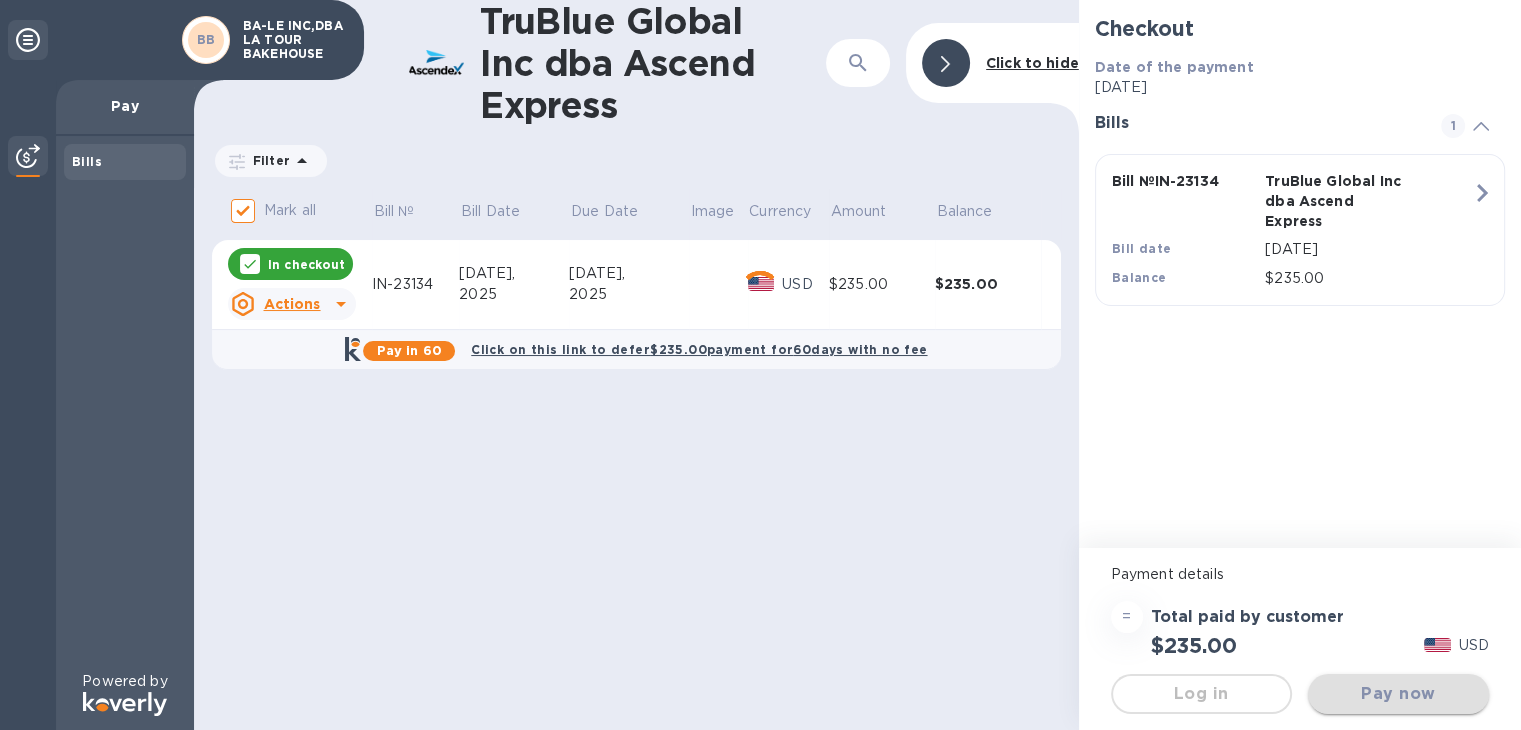 scroll, scrollTop: 0, scrollLeft: 0, axis: both 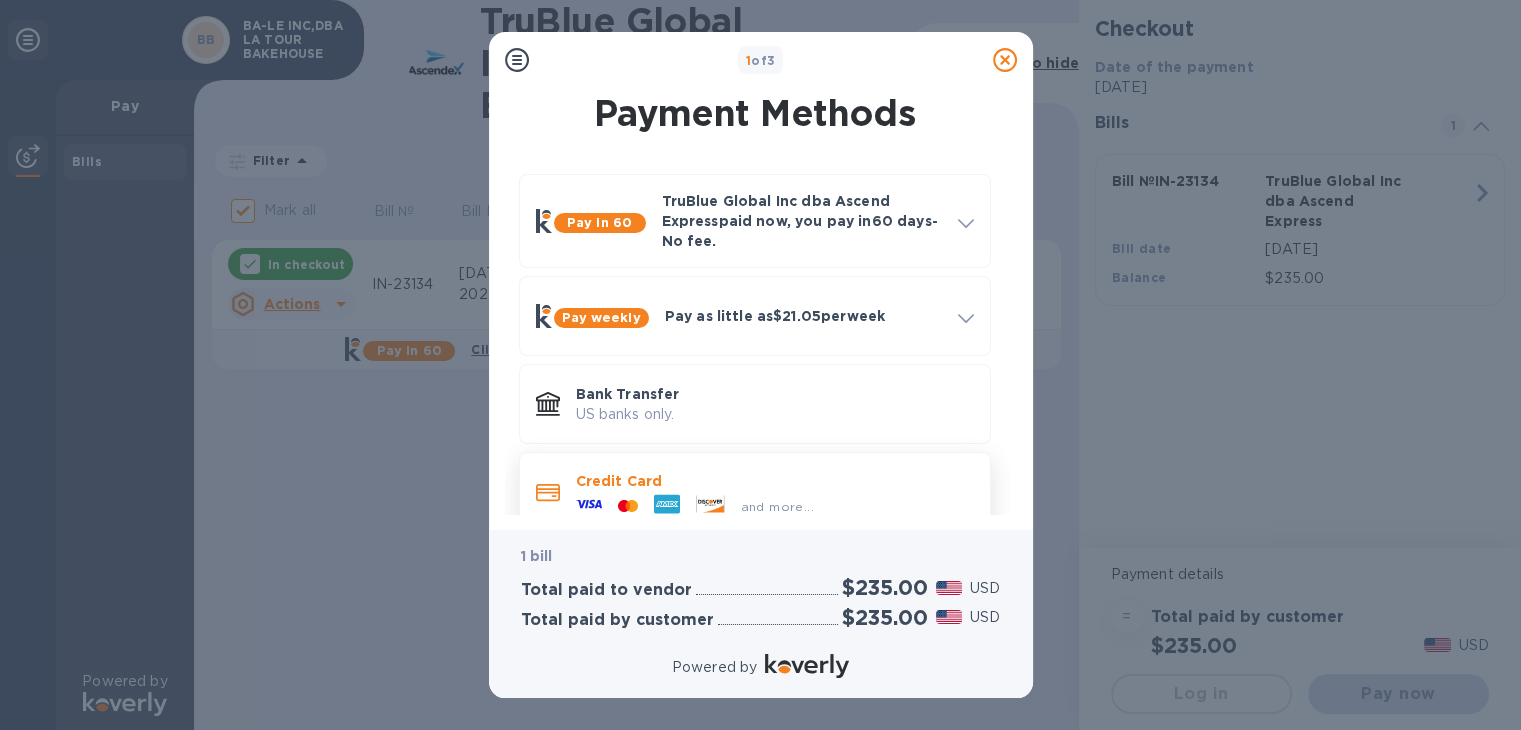 click on "Credit Card" at bounding box center (775, 481) 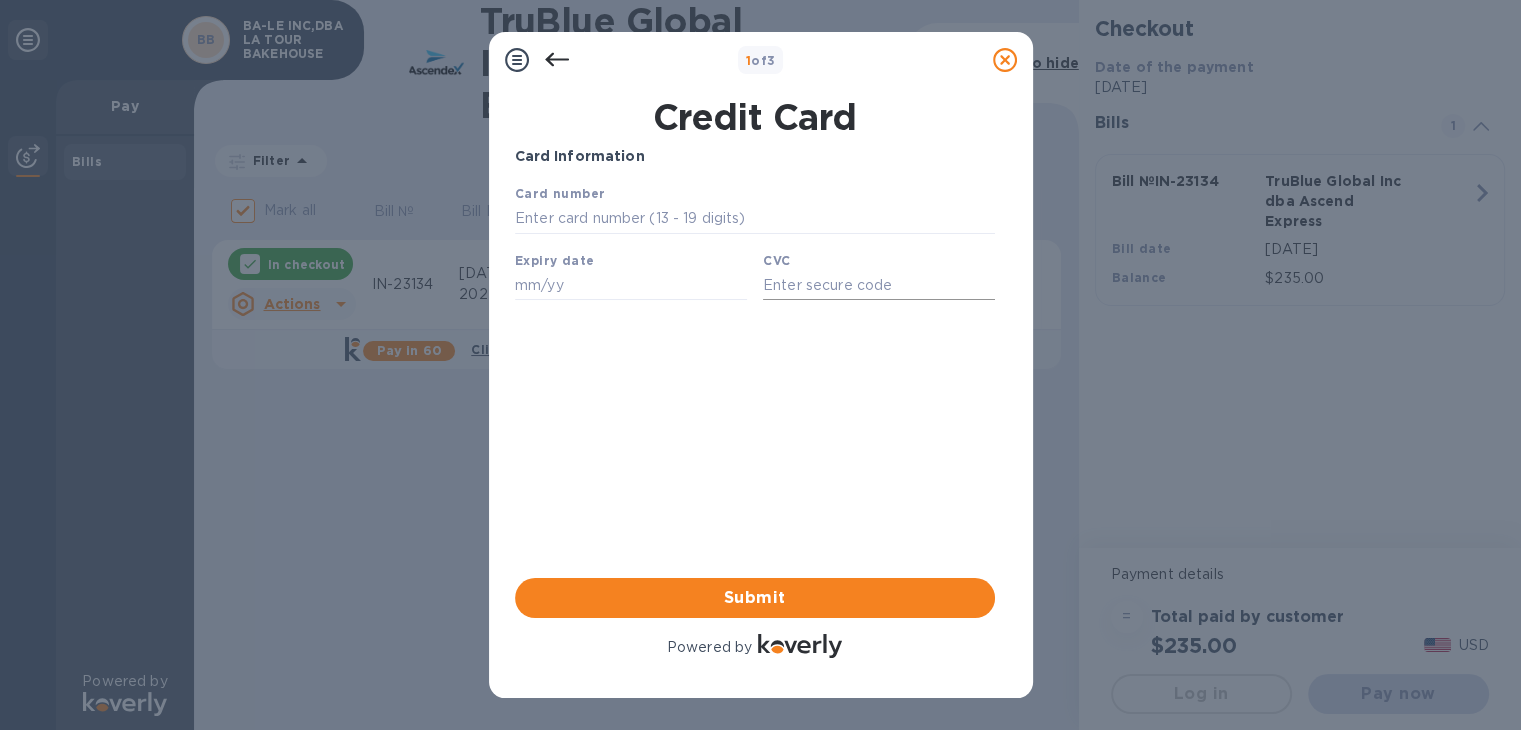 scroll, scrollTop: 0, scrollLeft: 0, axis: both 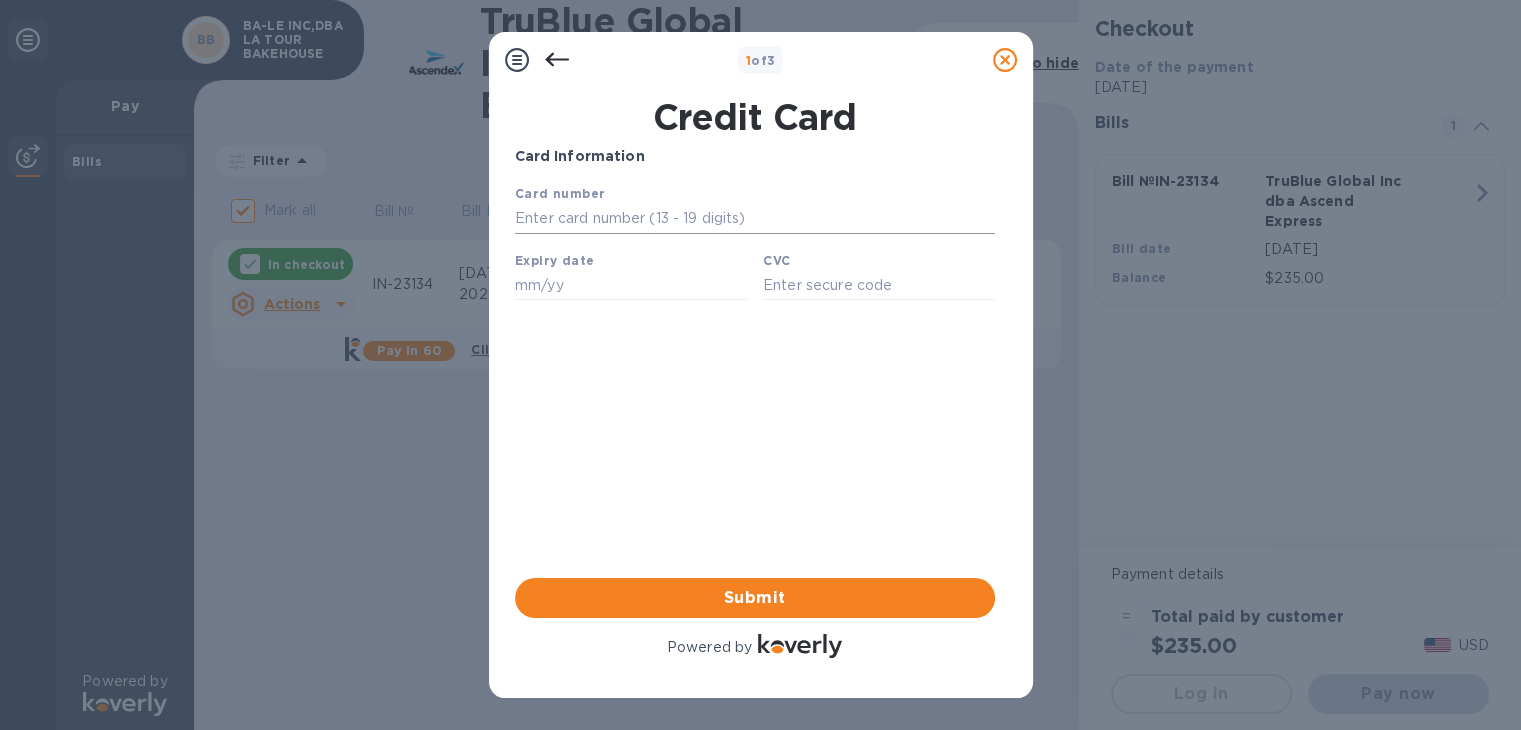 click at bounding box center (994, 219) 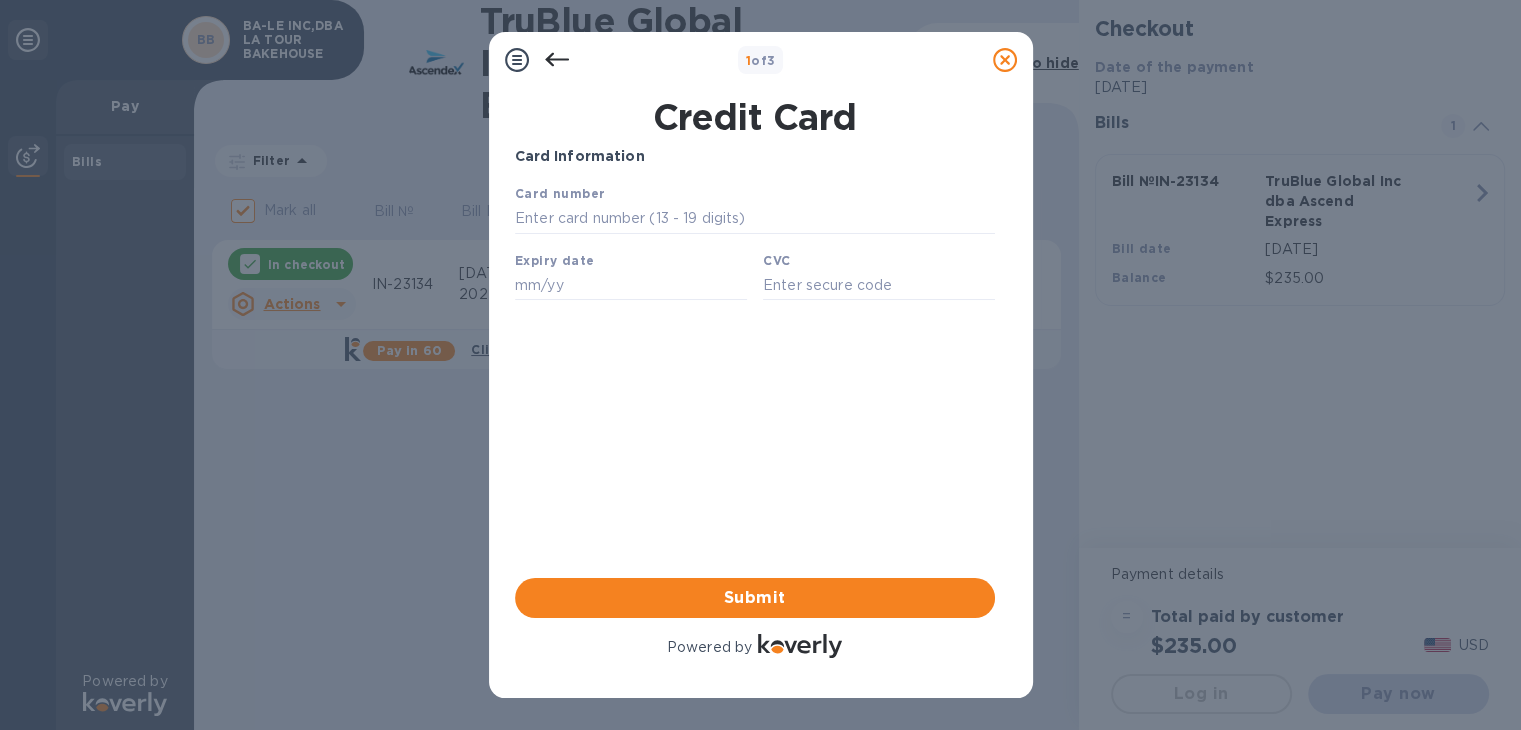 type on "4018 6781 0201 3955" 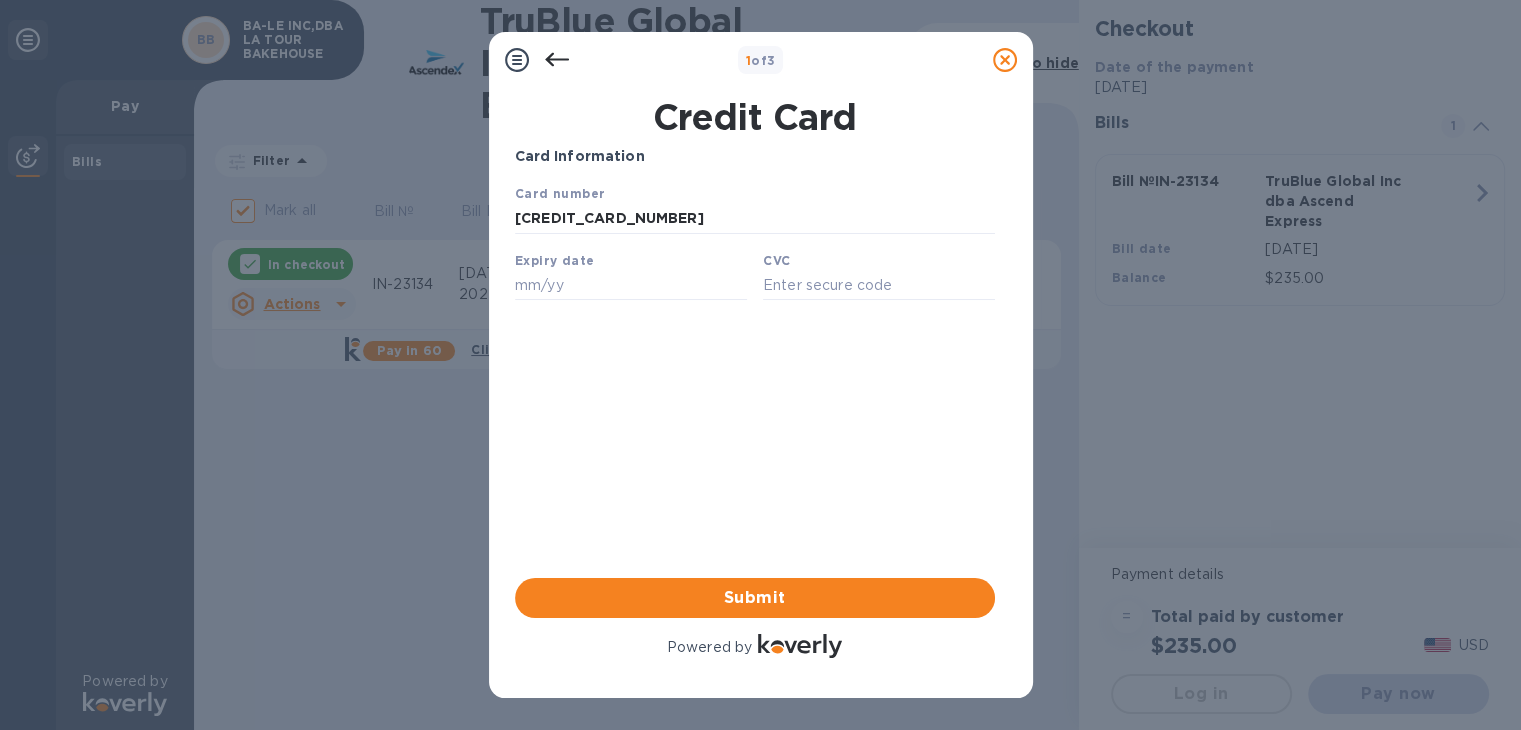 type on "12/27" 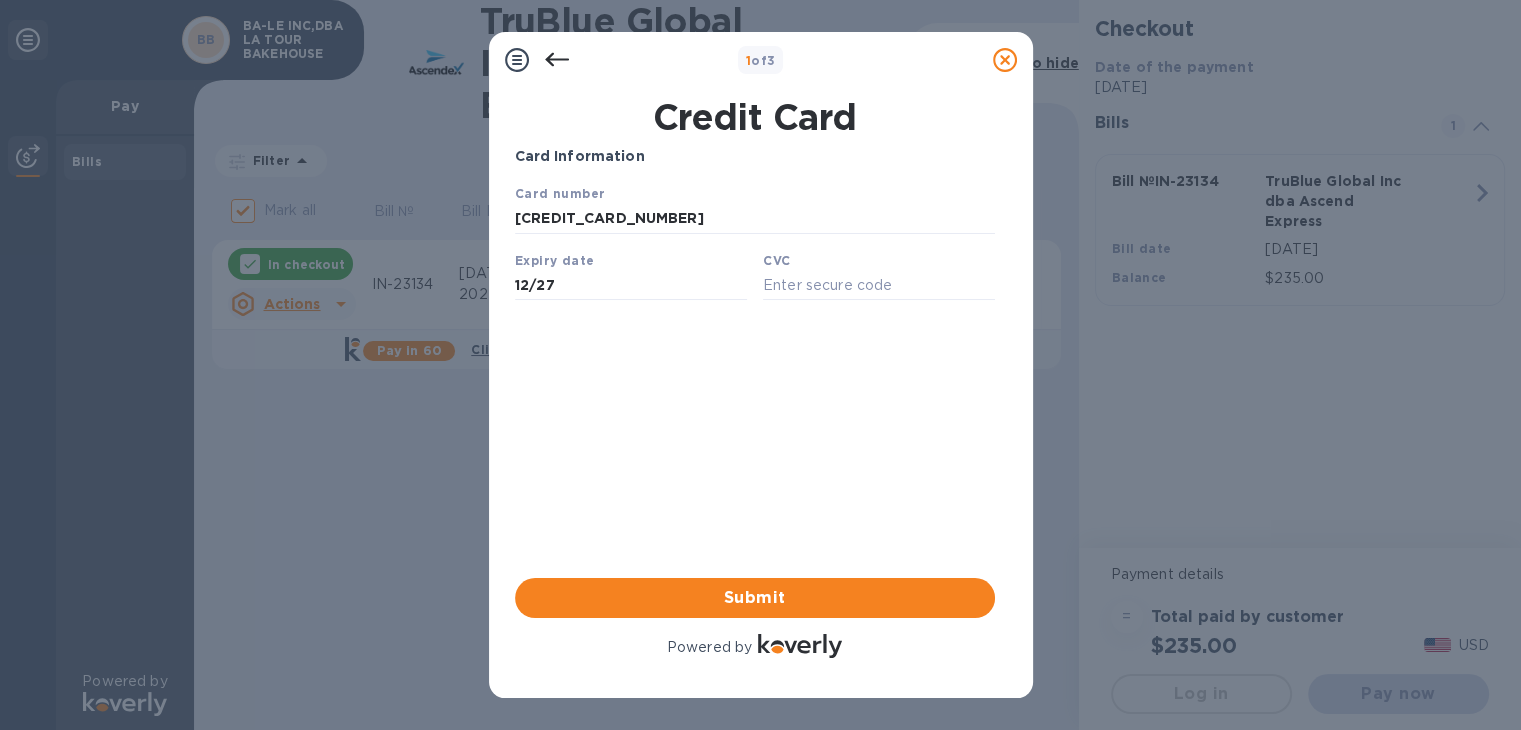 type on "193" 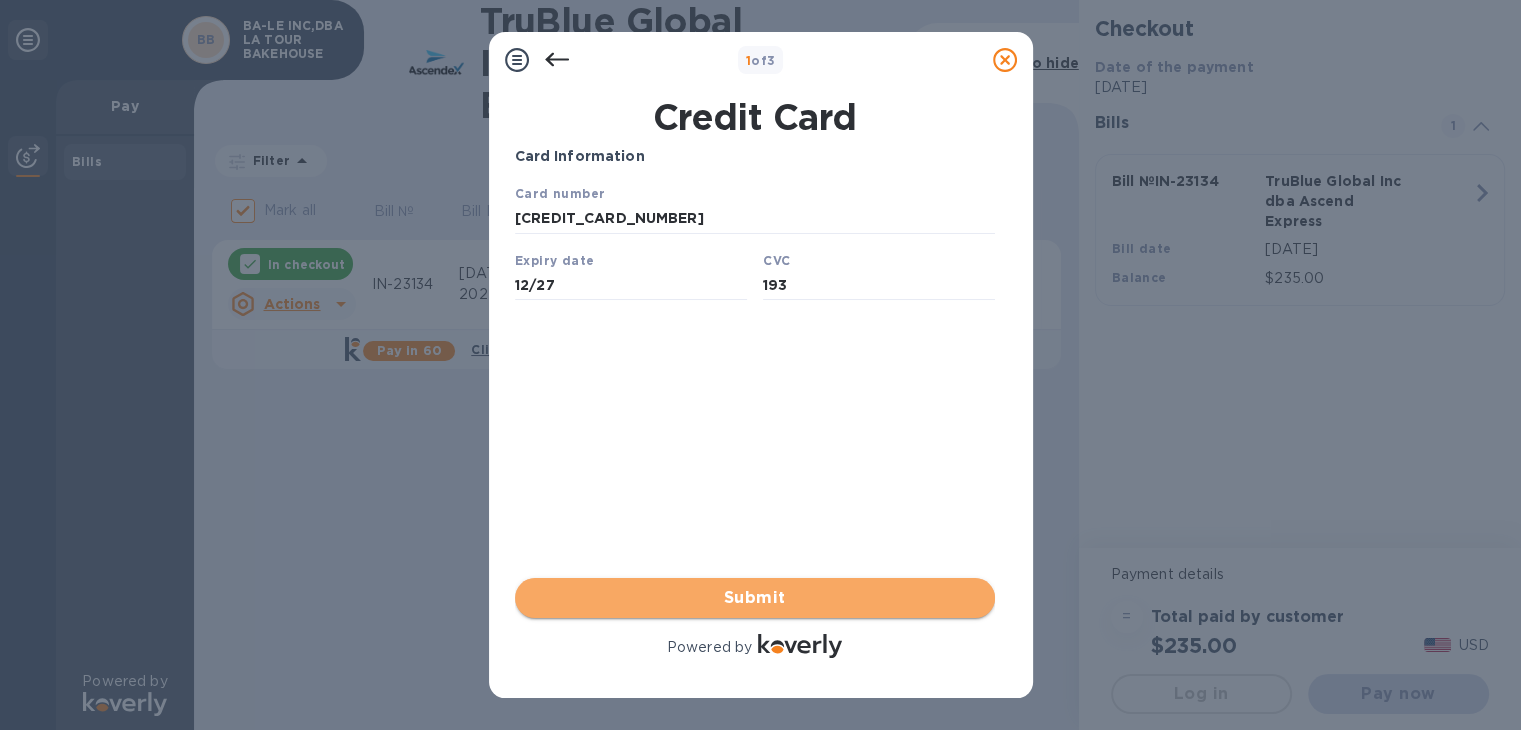 click on "Submit" at bounding box center (755, 598) 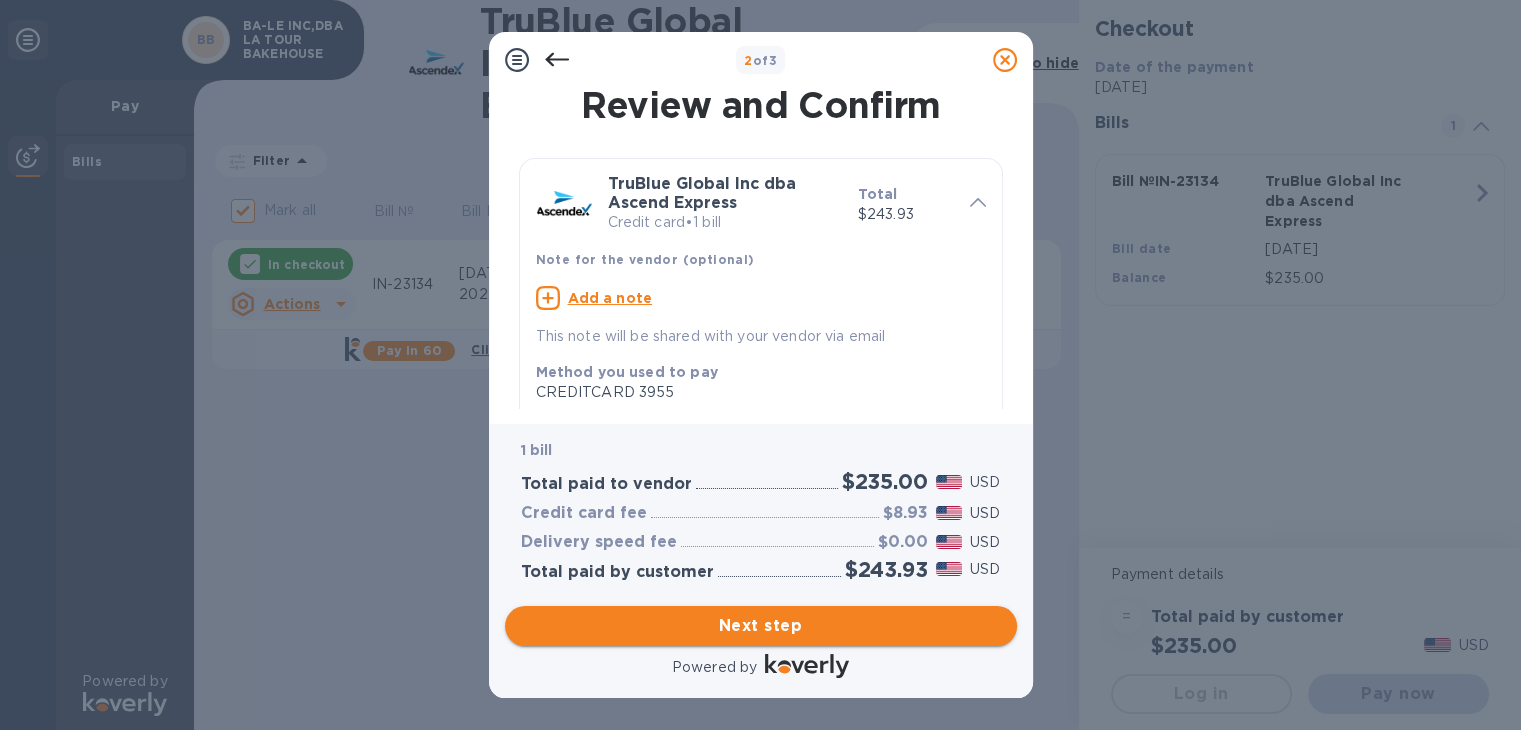 click on "Next step" at bounding box center [761, 626] 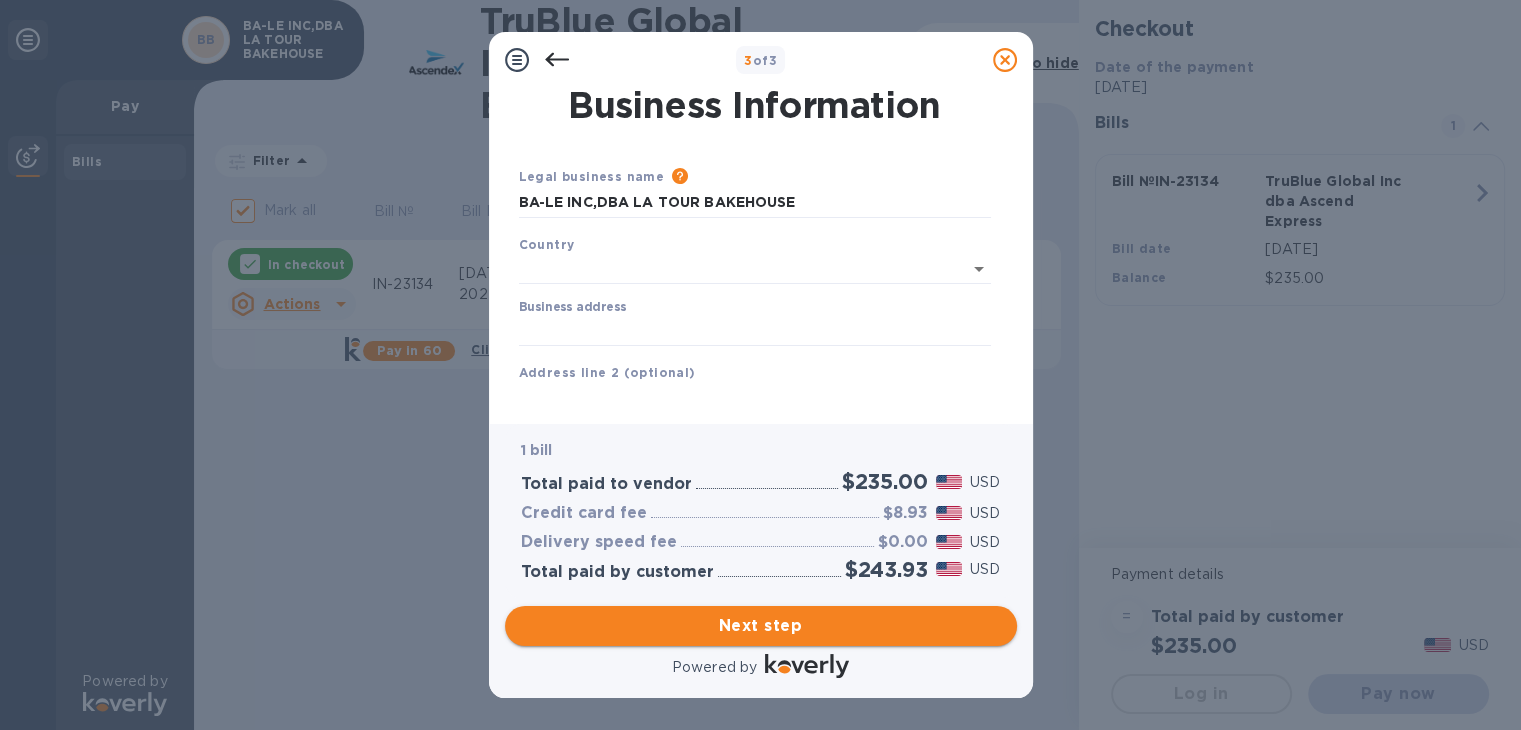 type on "United States" 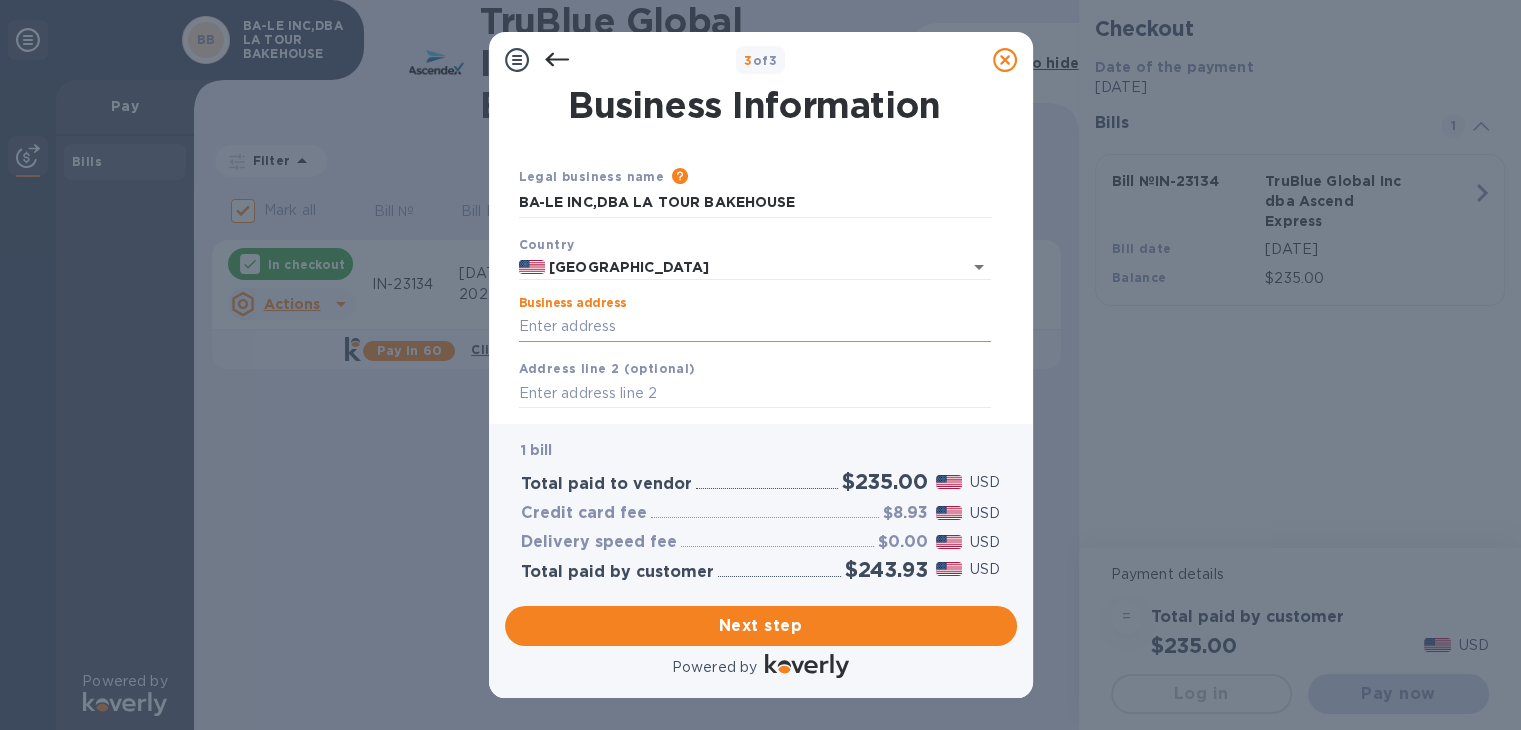 click on "Business address" at bounding box center (755, 327) 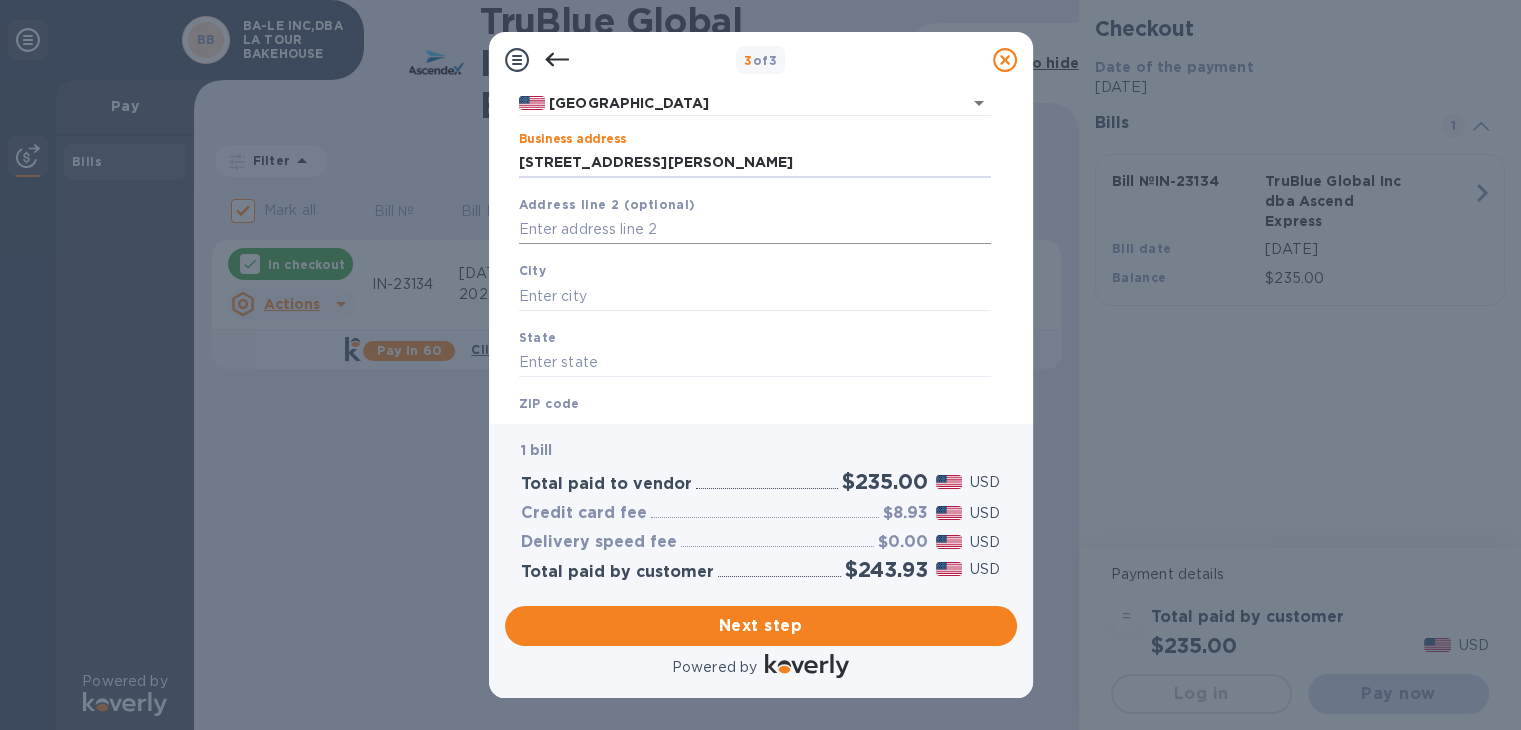 scroll, scrollTop: 200, scrollLeft: 0, axis: vertical 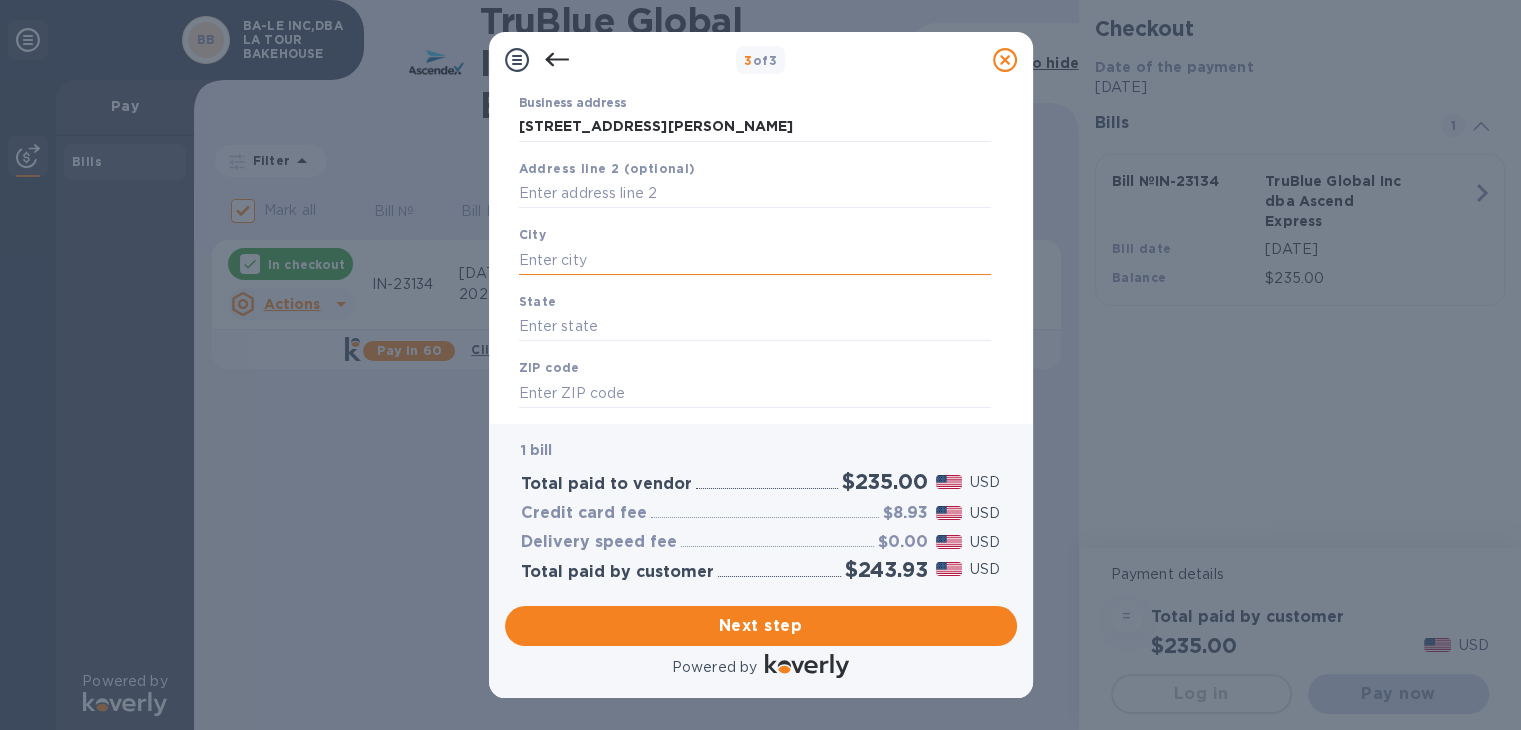 click at bounding box center [755, 260] 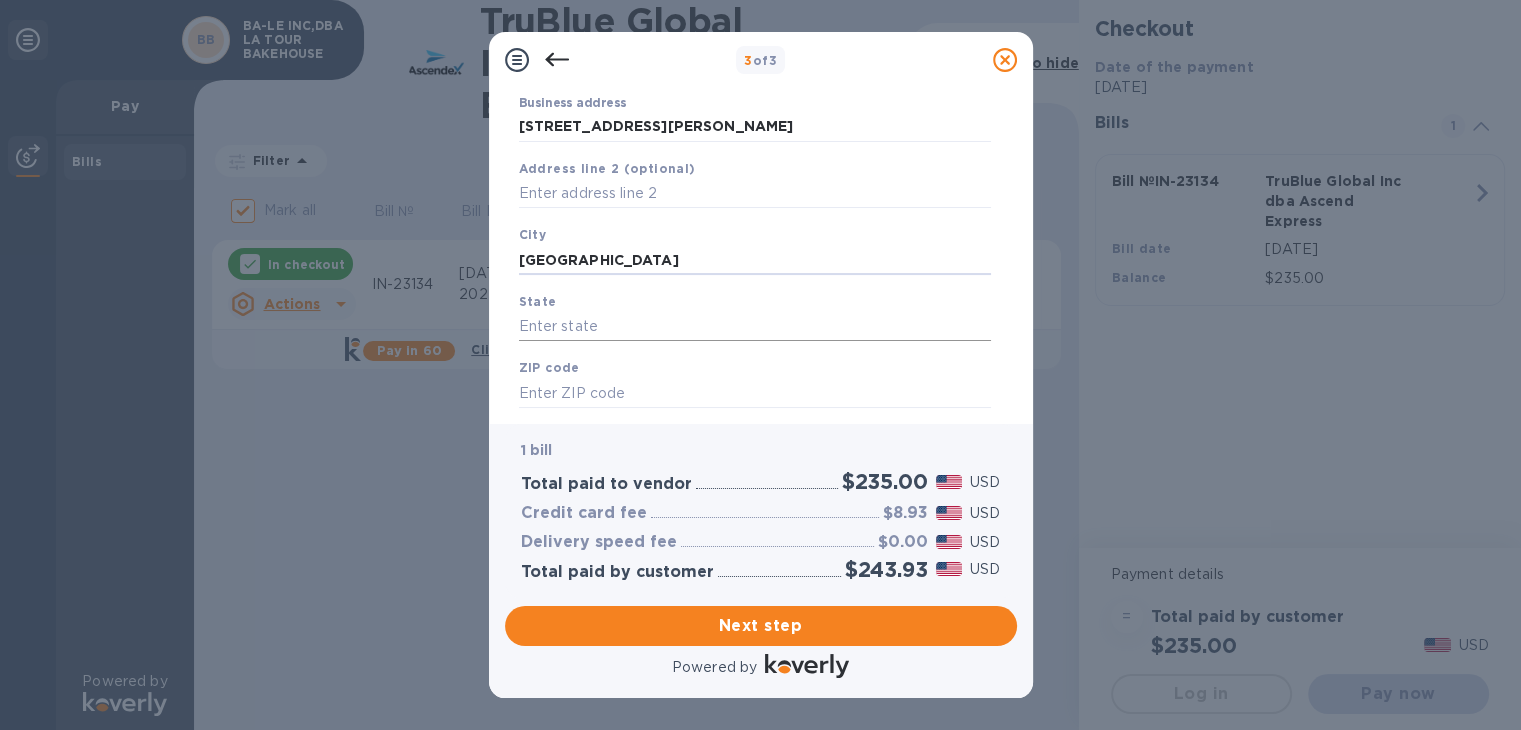 type on "honolulu" 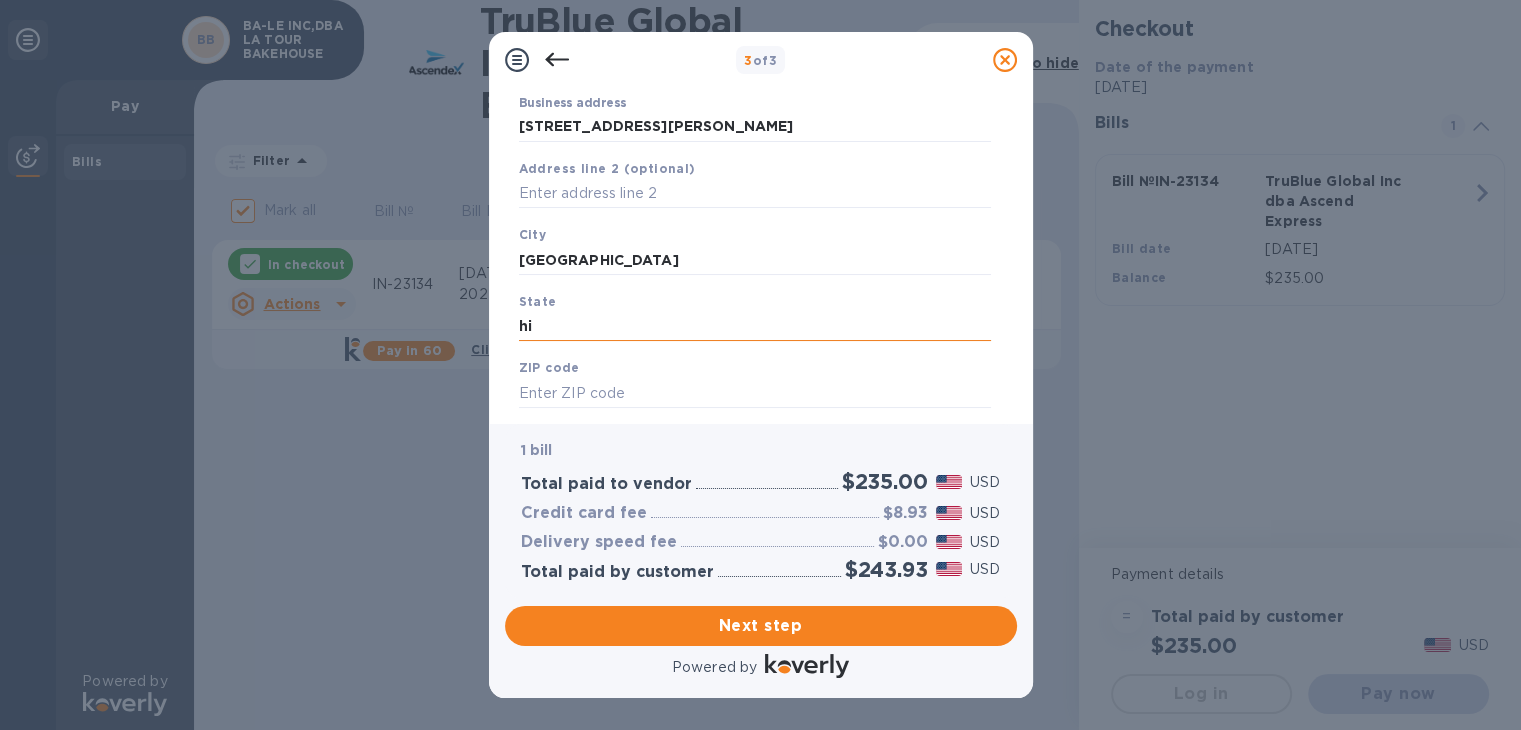 type on "hi" 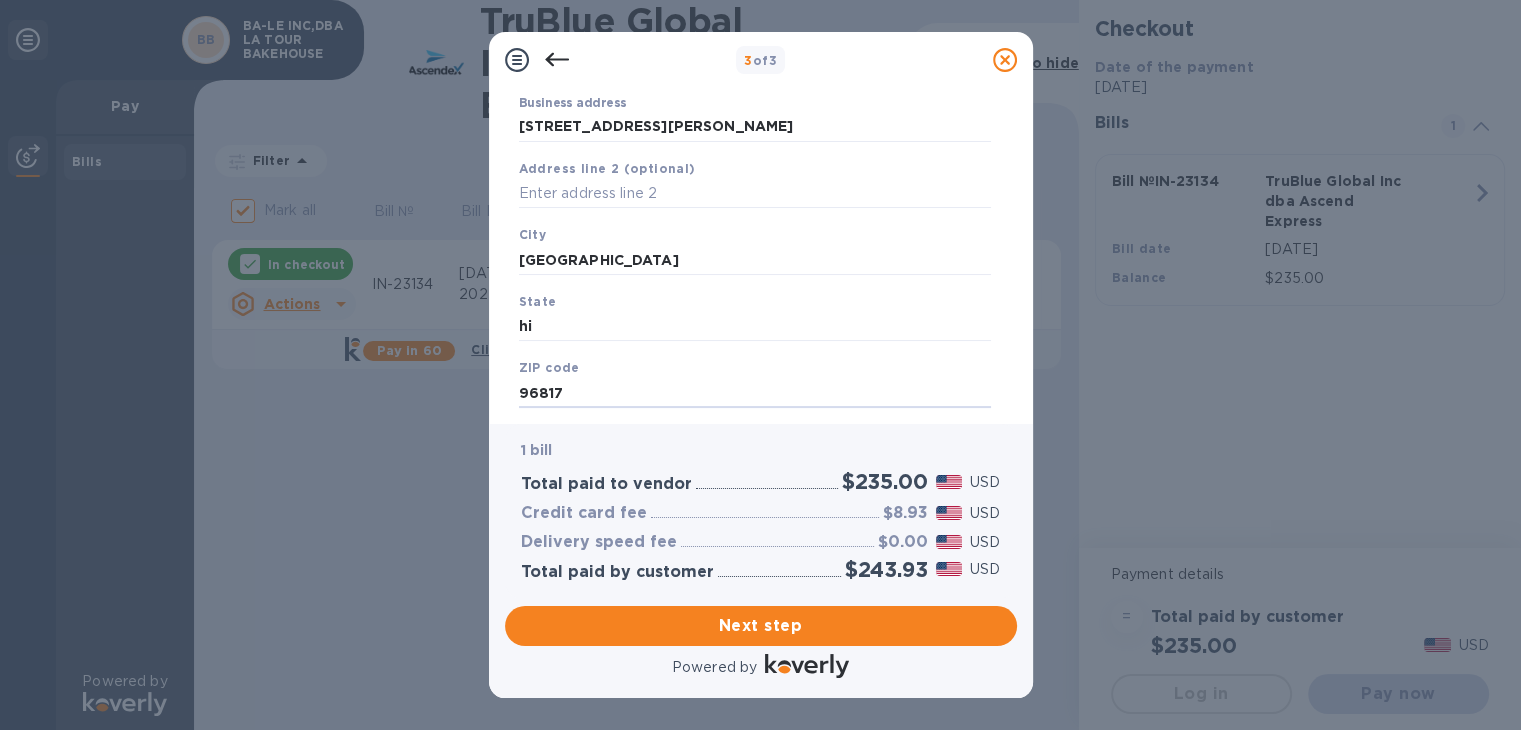 scroll, scrollTop: 251, scrollLeft: 0, axis: vertical 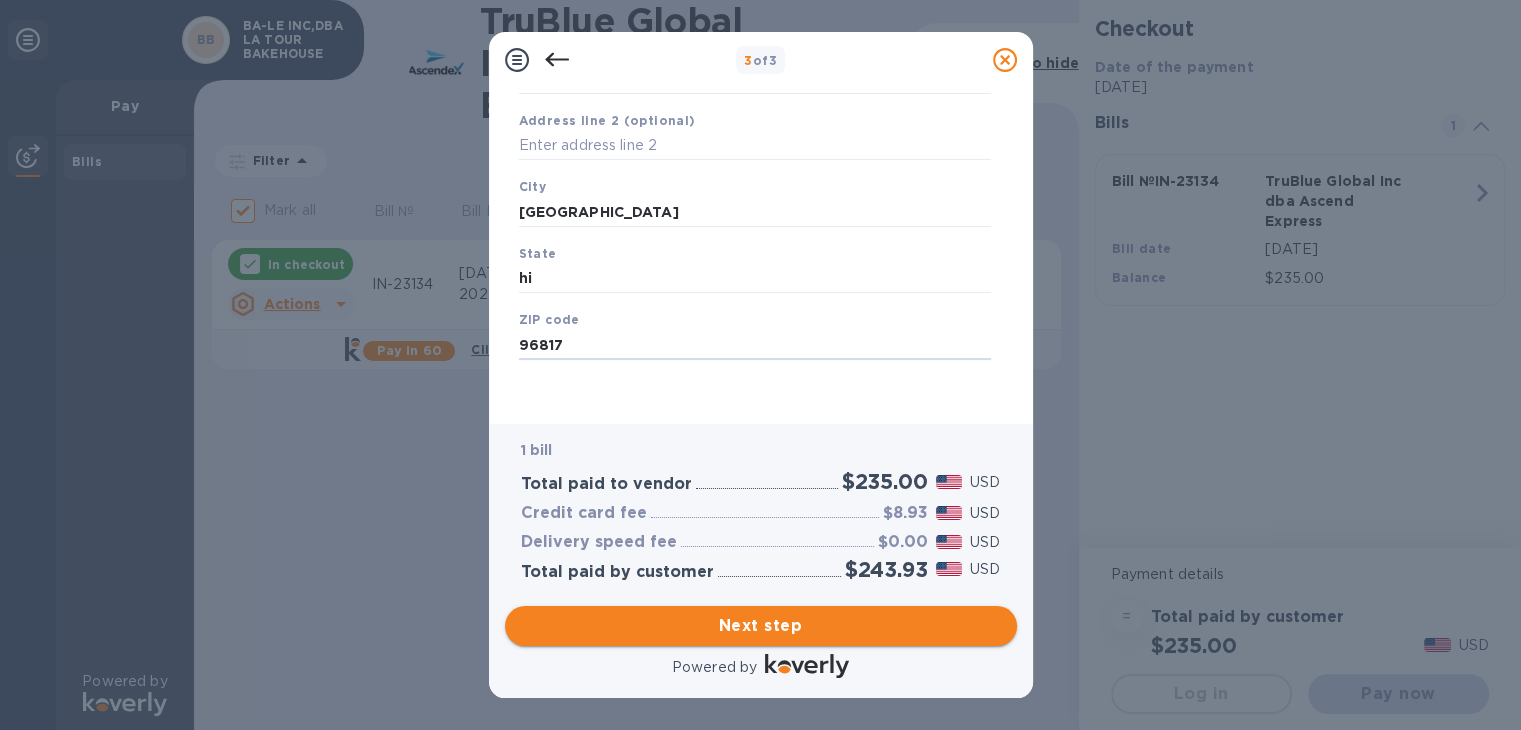type on "96817" 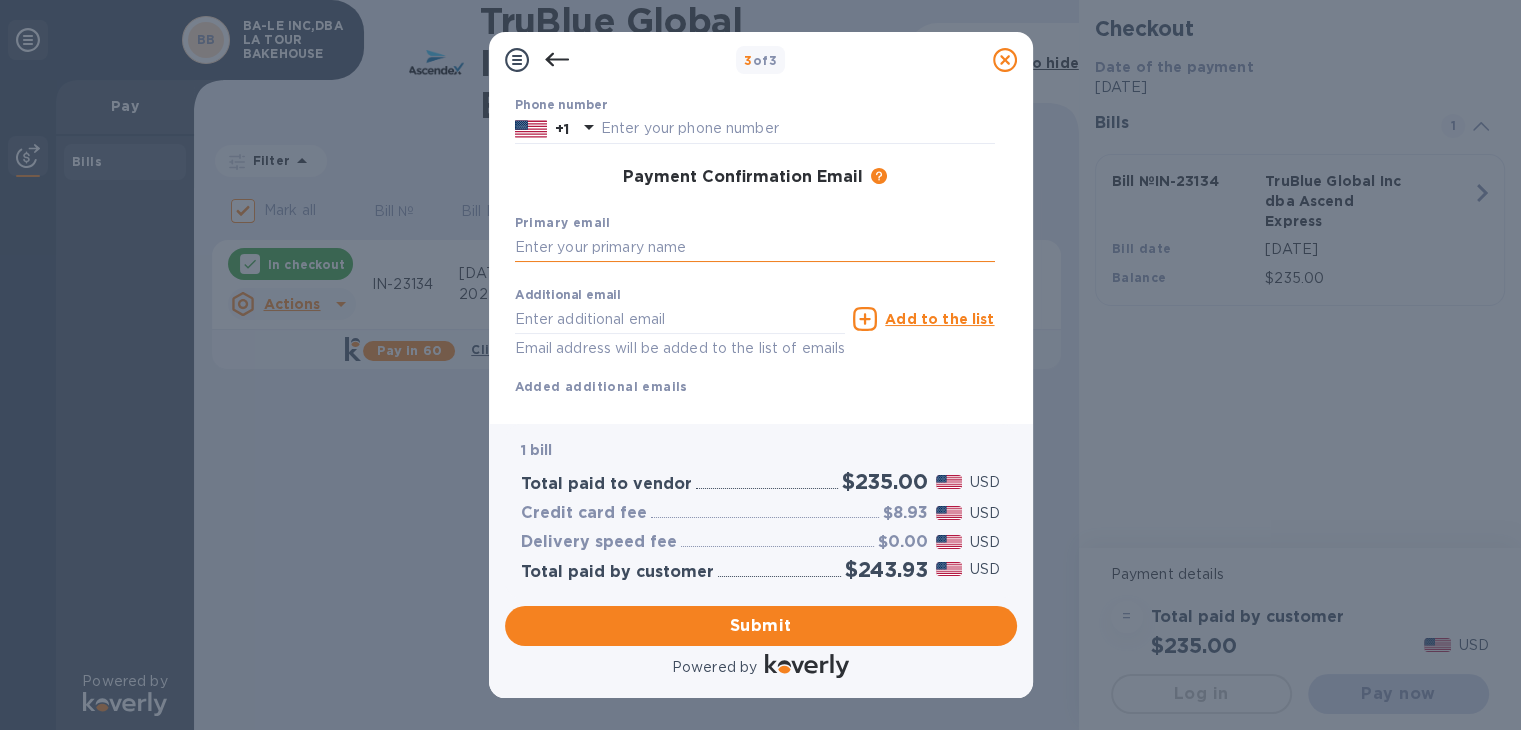 click at bounding box center (755, 248) 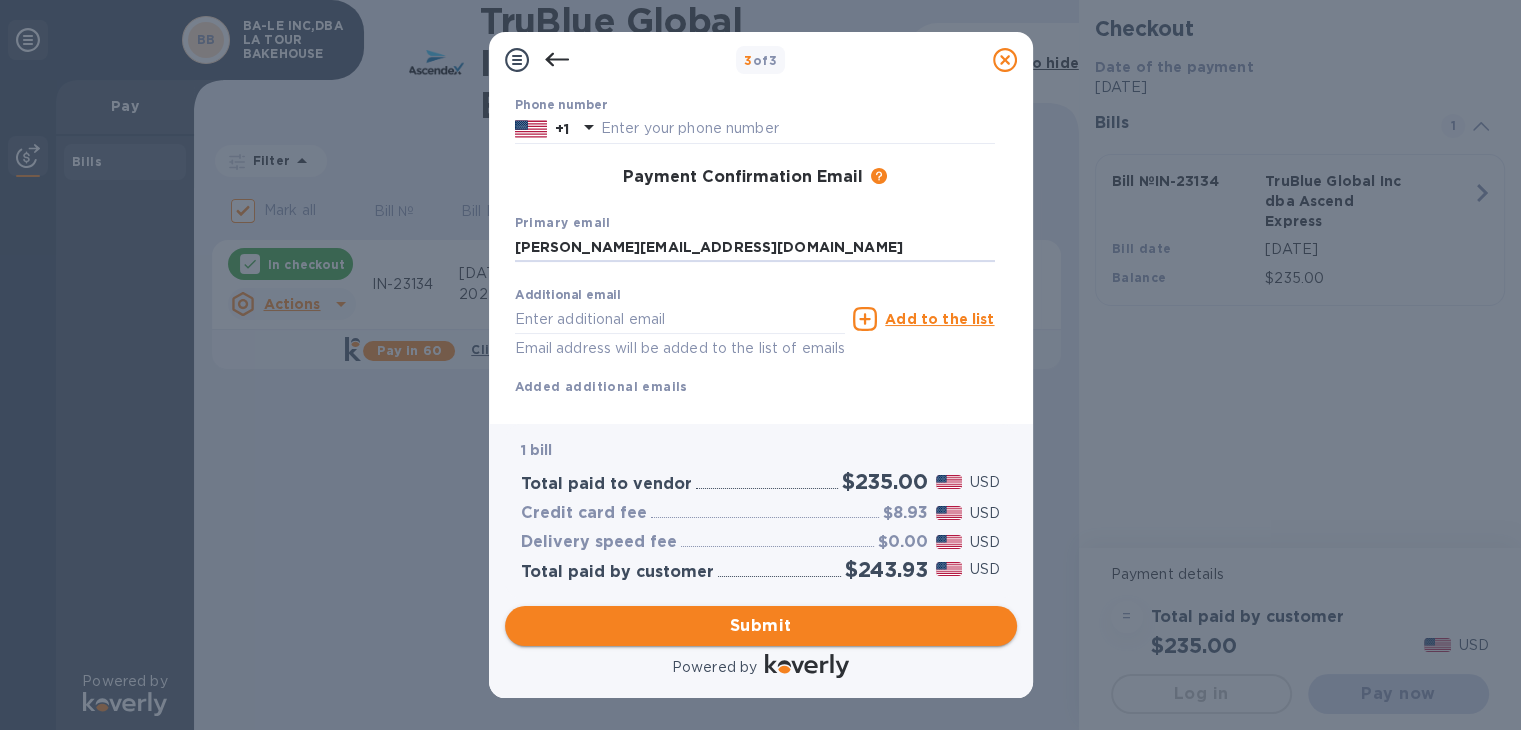 type on "jane@ba-le.com" 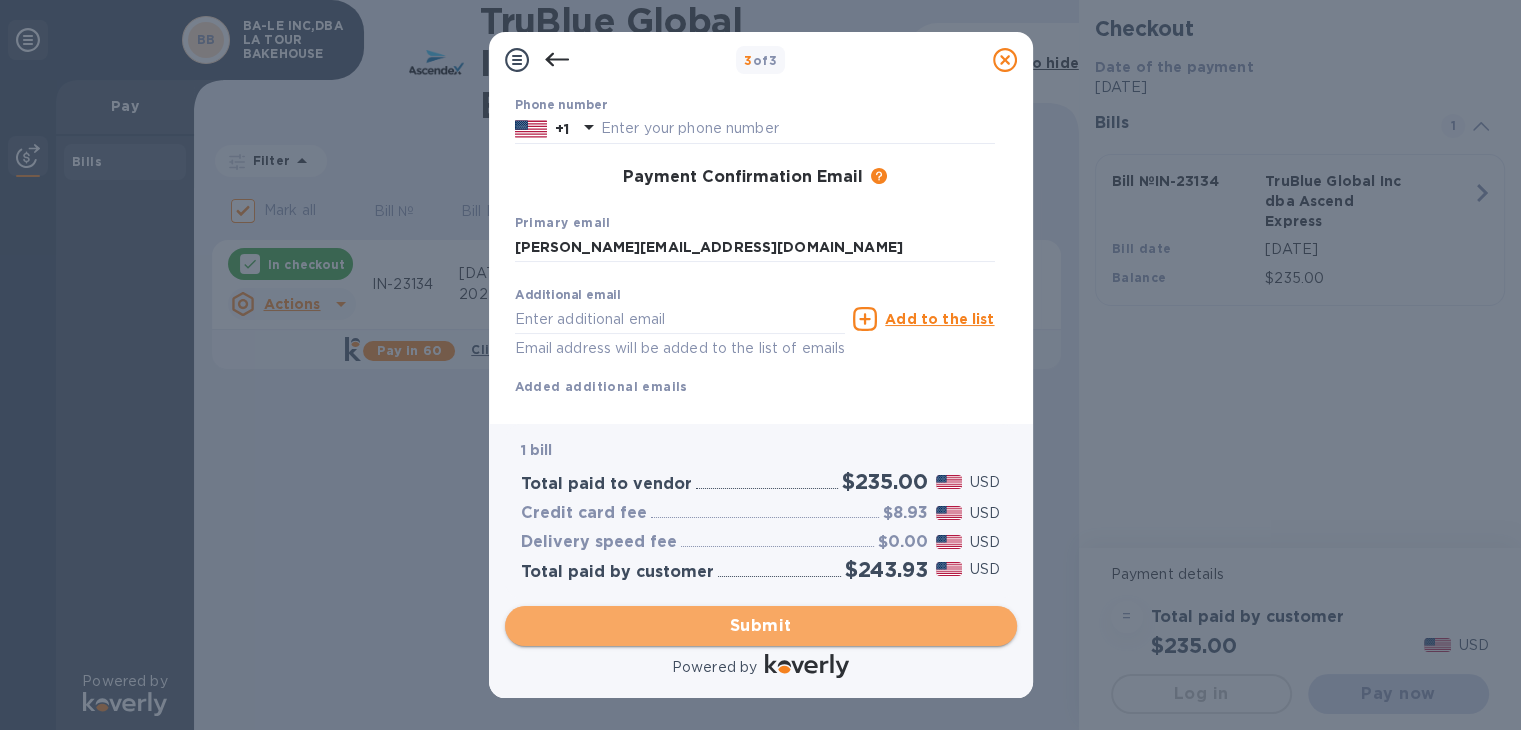 click on "Submit" at bounding box center (761, 626) 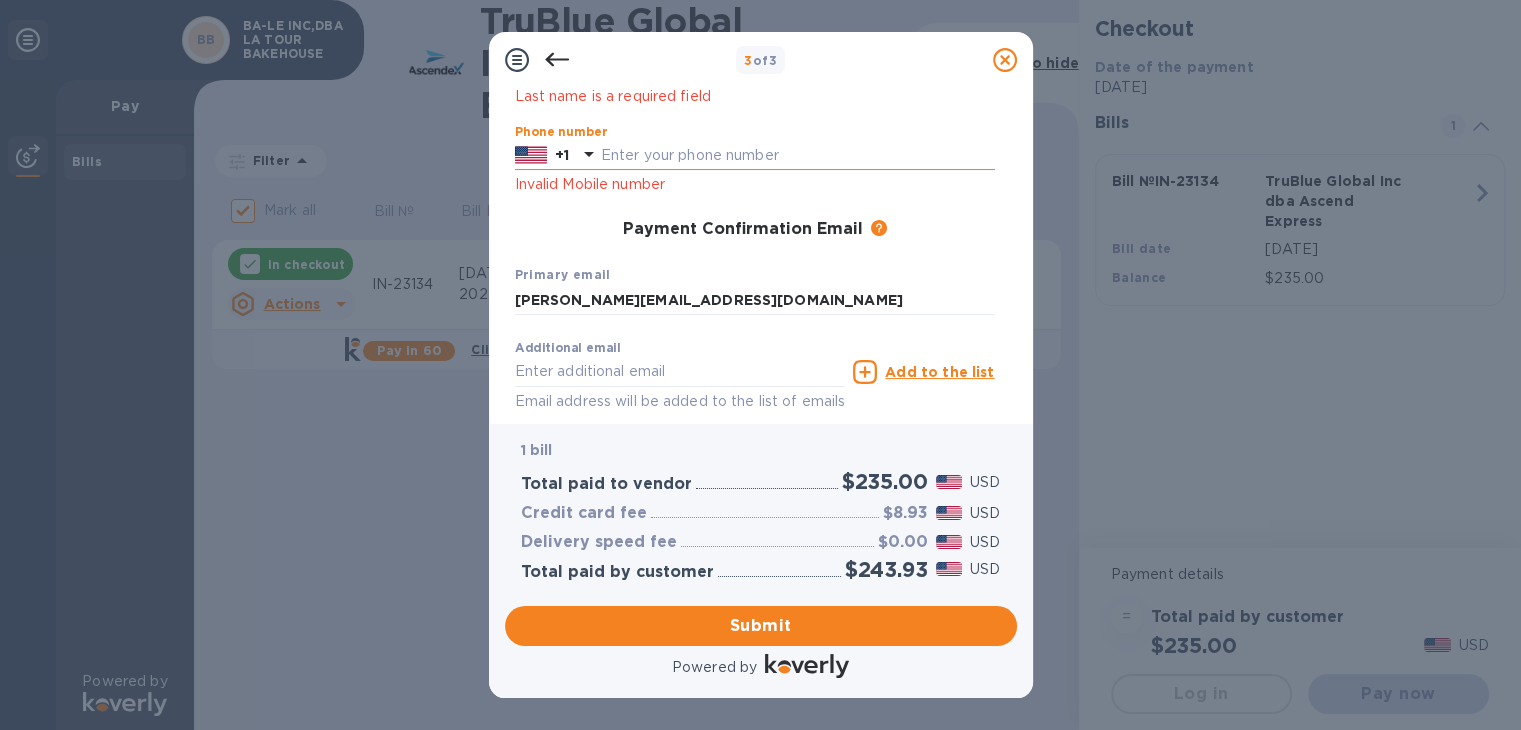 click at bounding box center [798, 156] 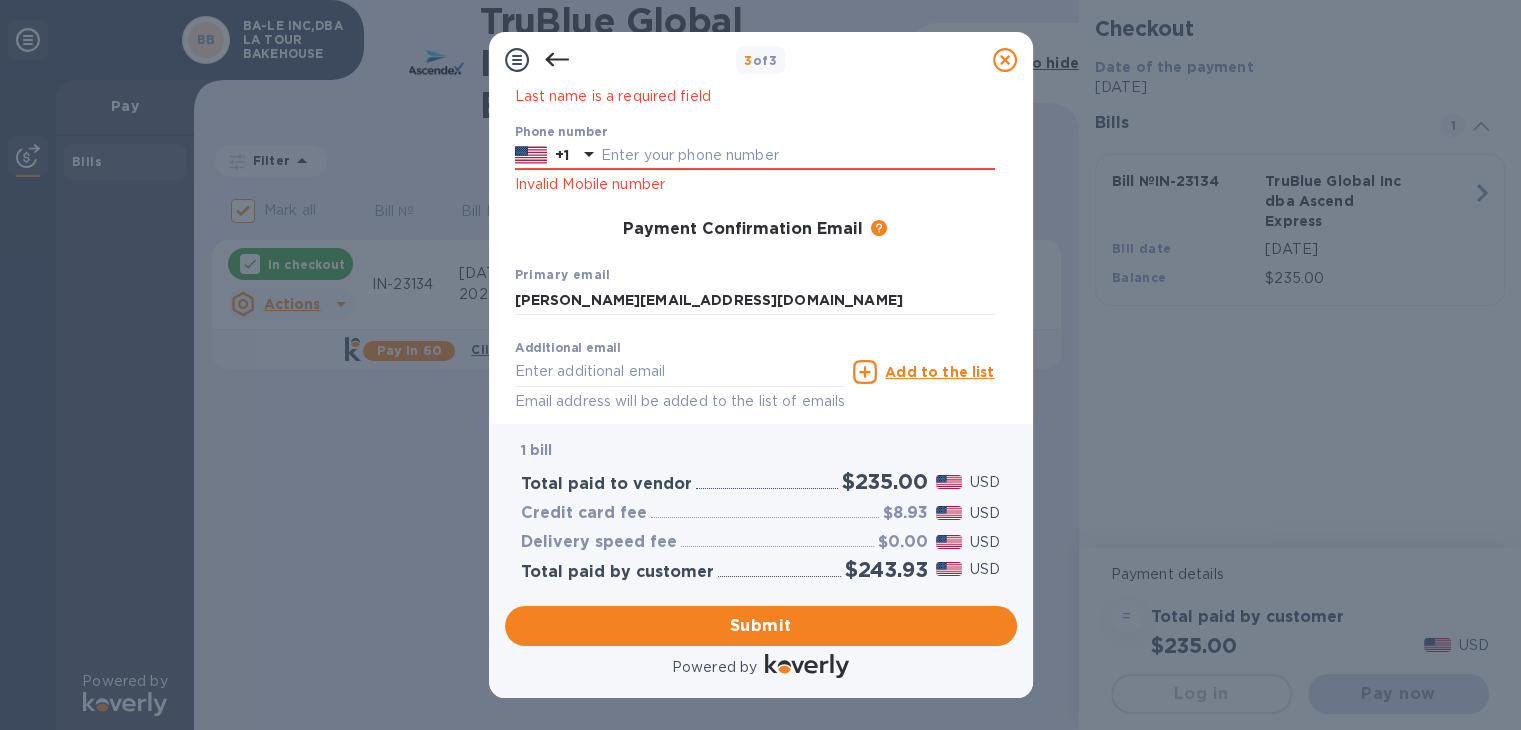 click 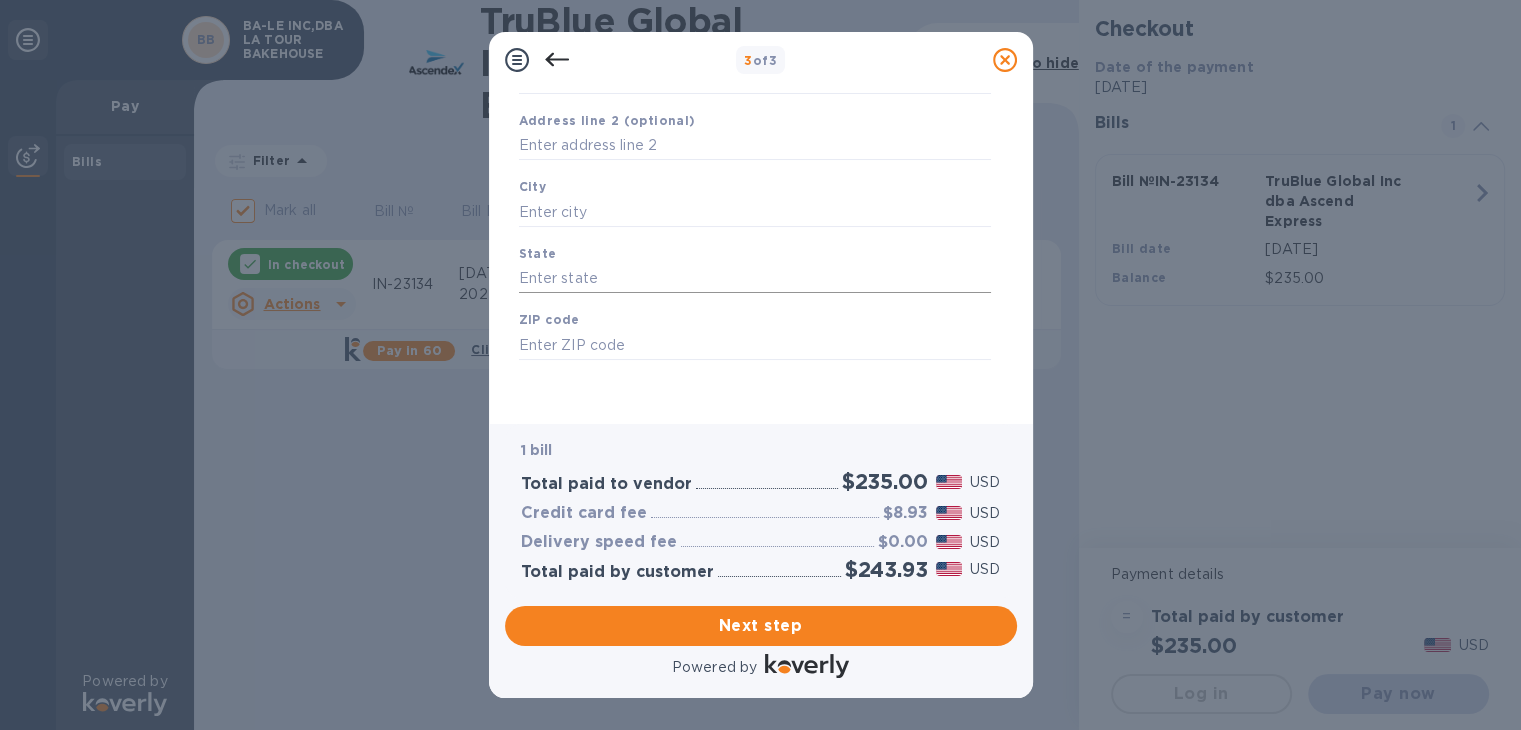 scroll, scrollTop: 0, scrollLeft: 0, axis: both 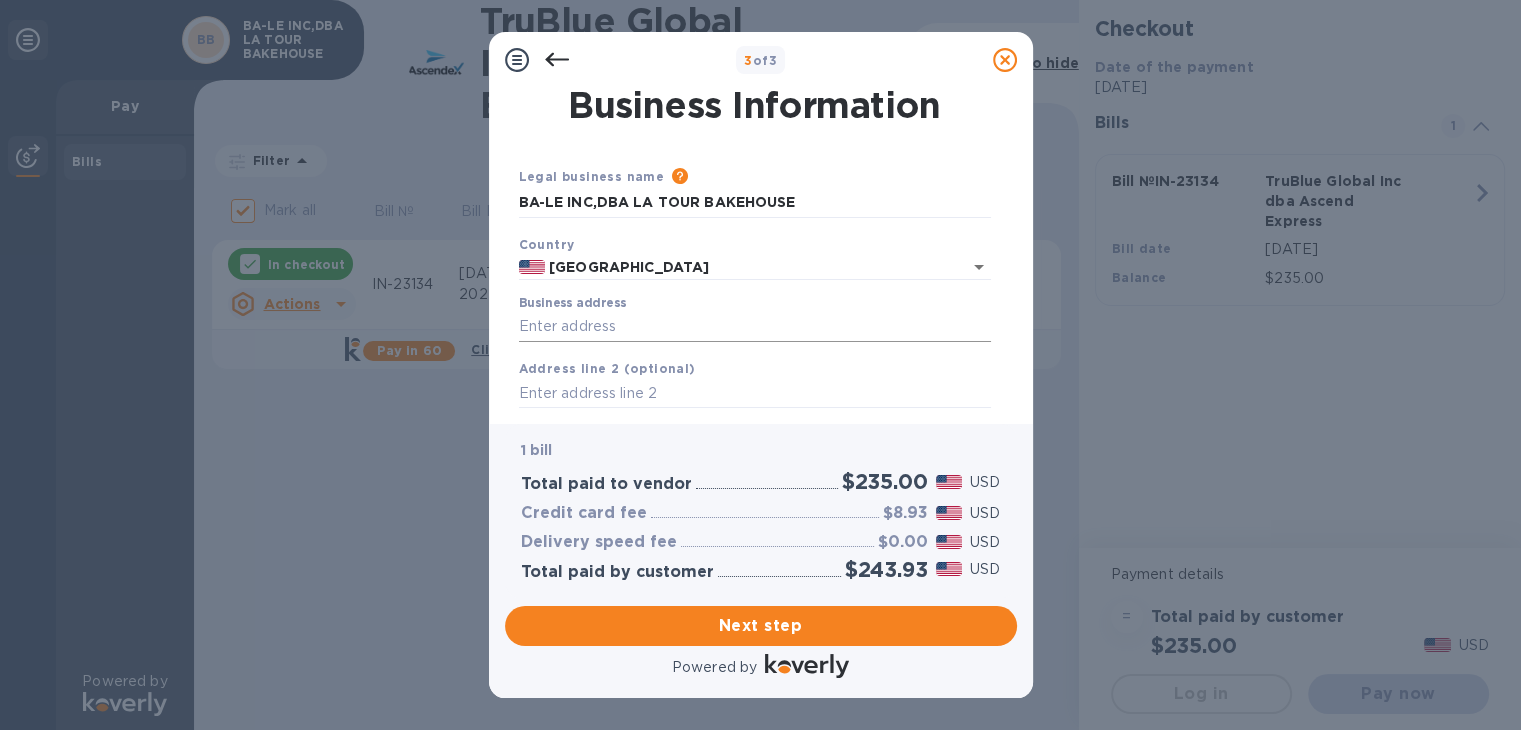click on "Business address" at bounding box center (755, 327) 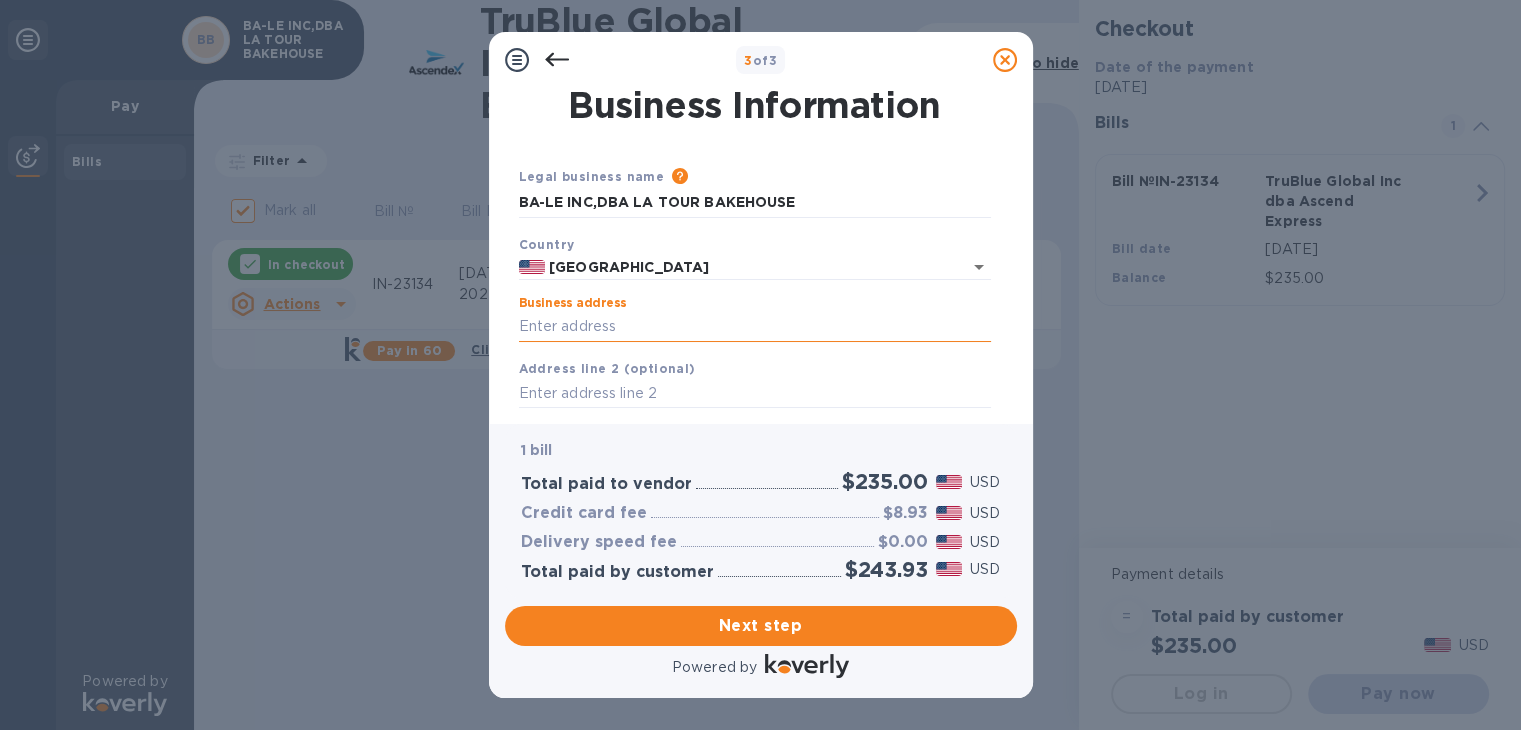 type on "888 N. NIMITZ HWY #102" 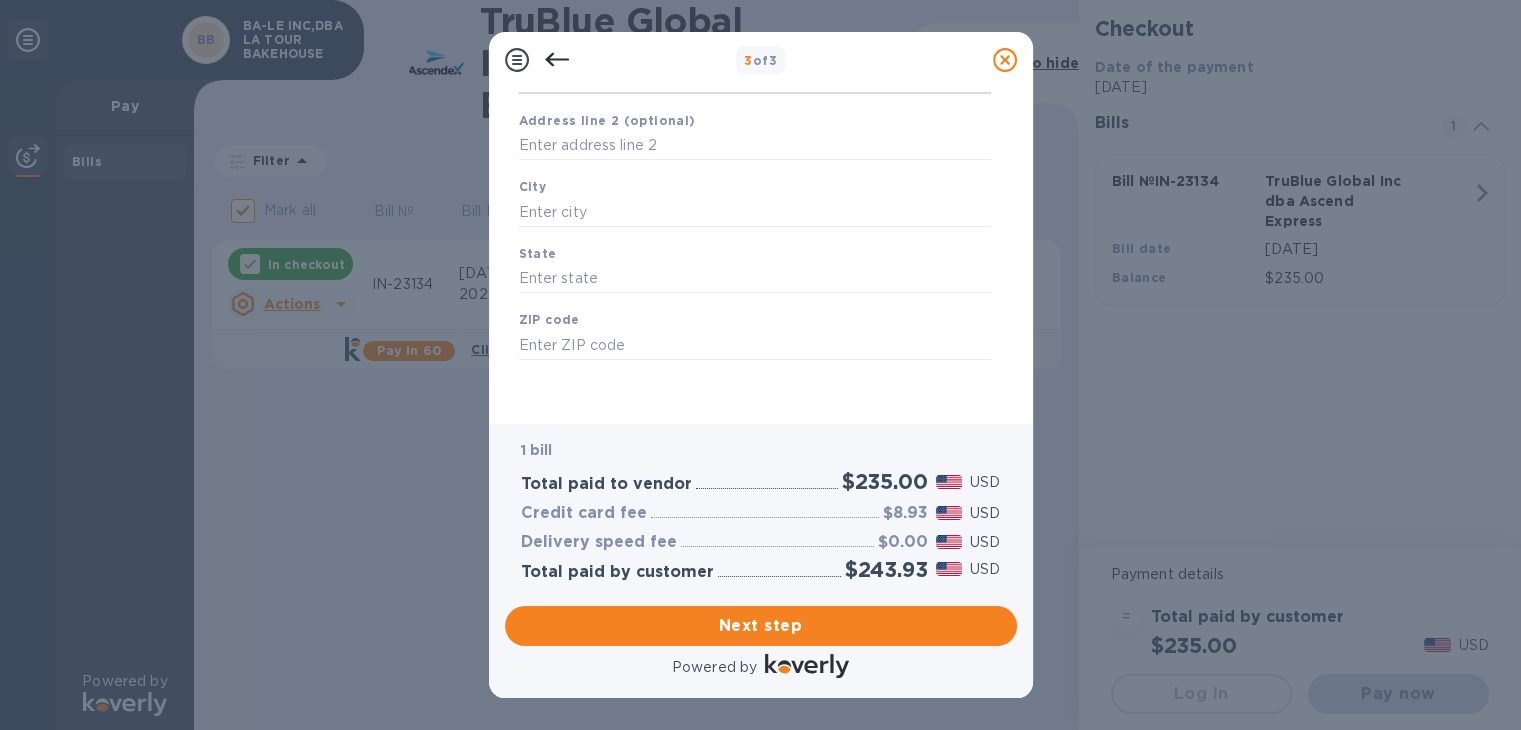 scroll, scrollTop: 151, scrollLeft: 0, axis: vertical 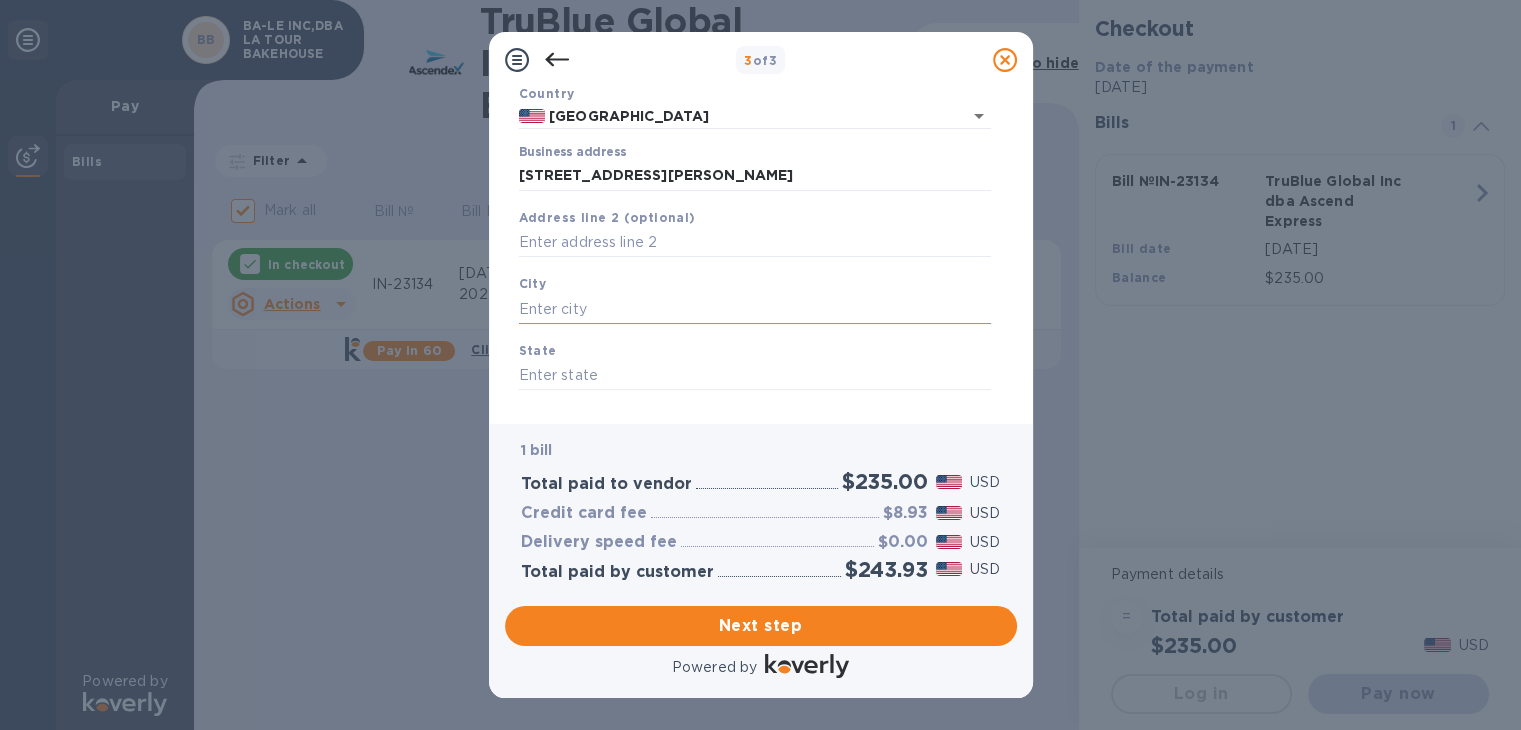 click at bounding box center [755, 309] 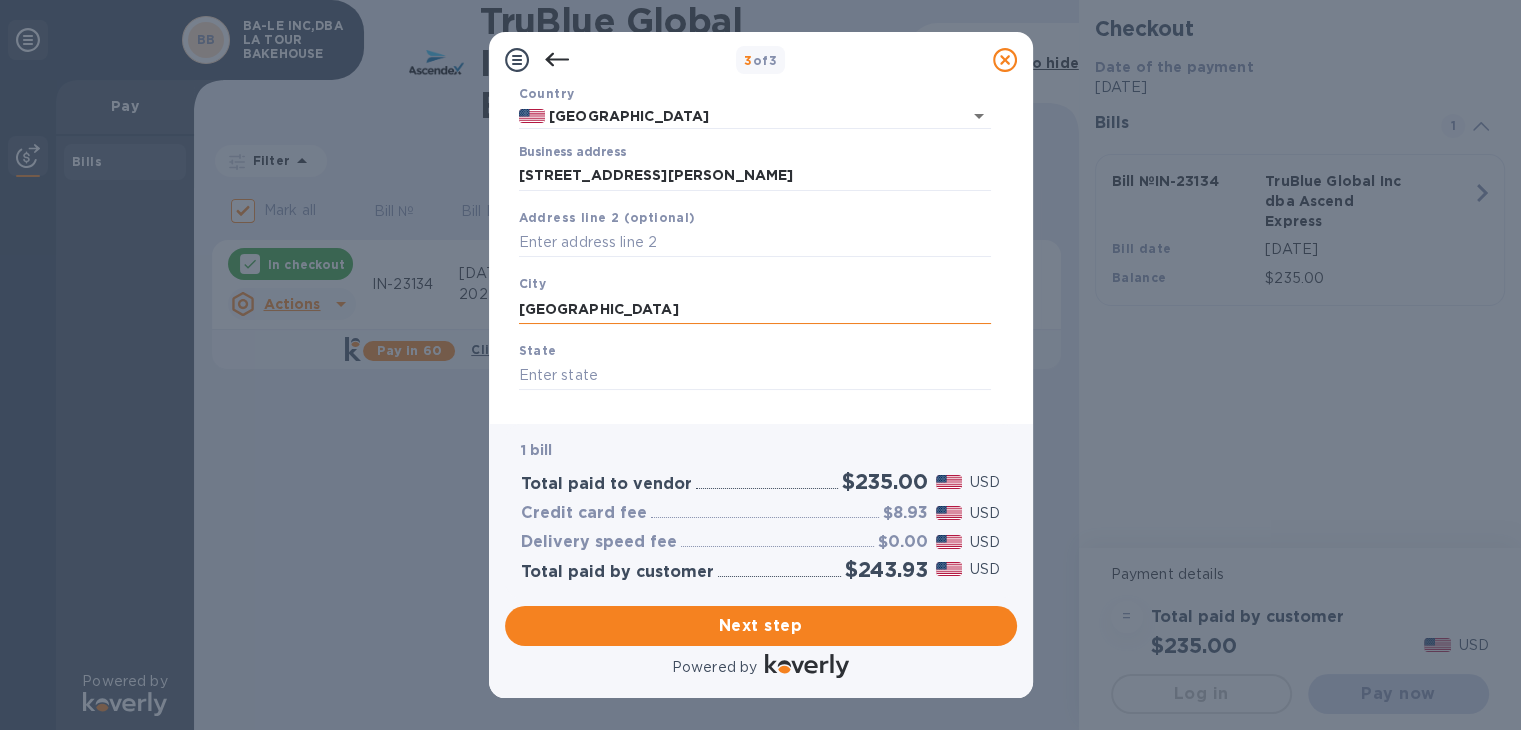 type on "HONOLULU" 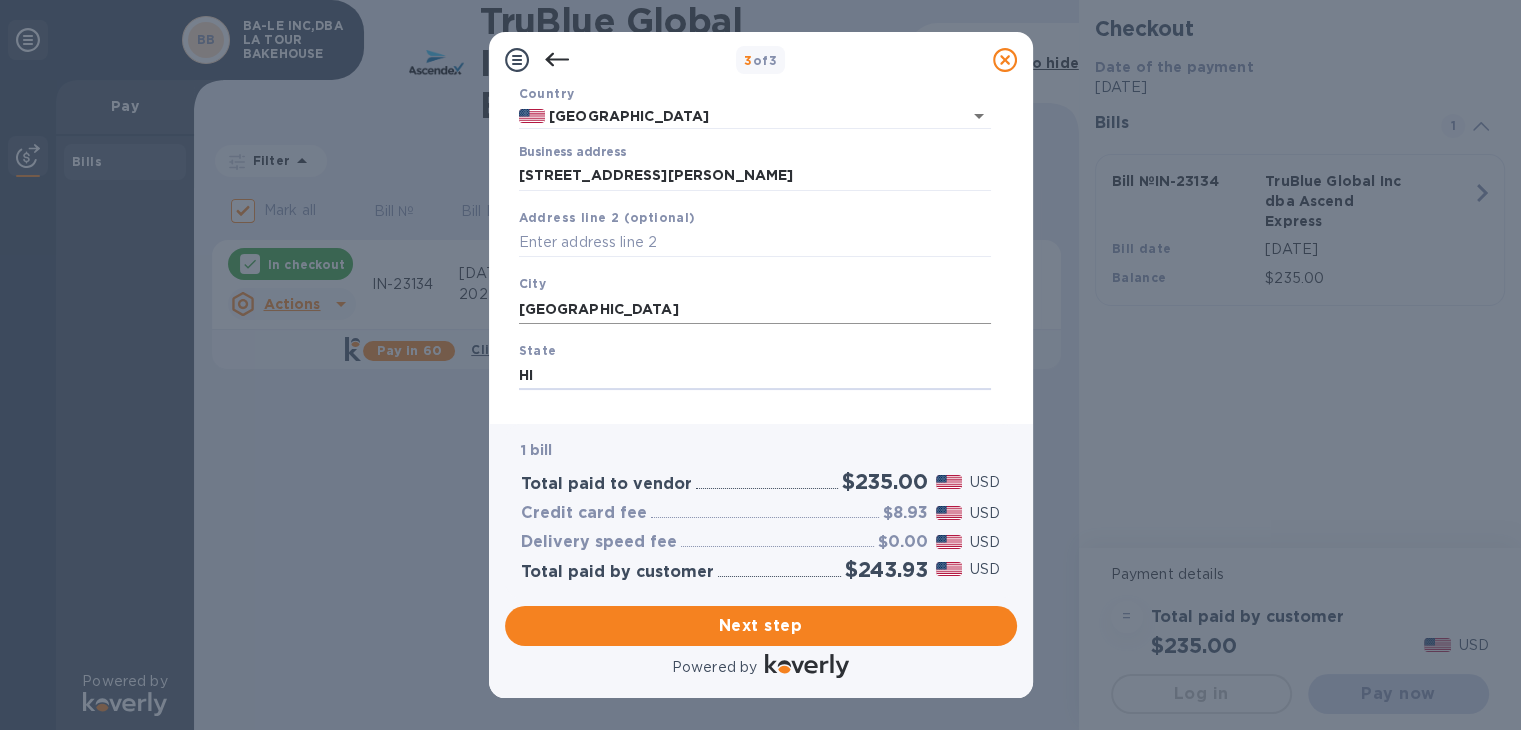 type on "HI" 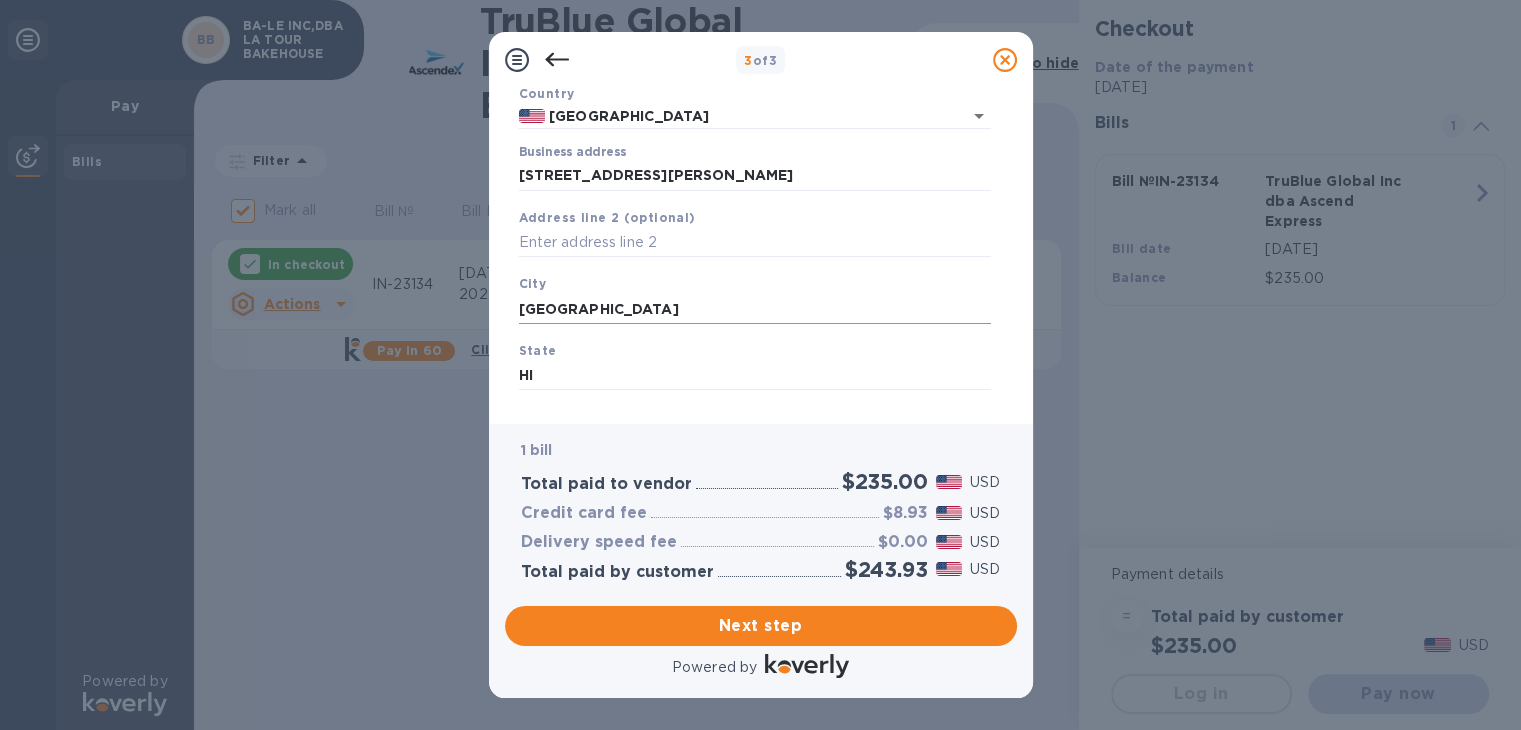 scroll, scrollTop: 251, scrollLeft: 0, axis: vertical 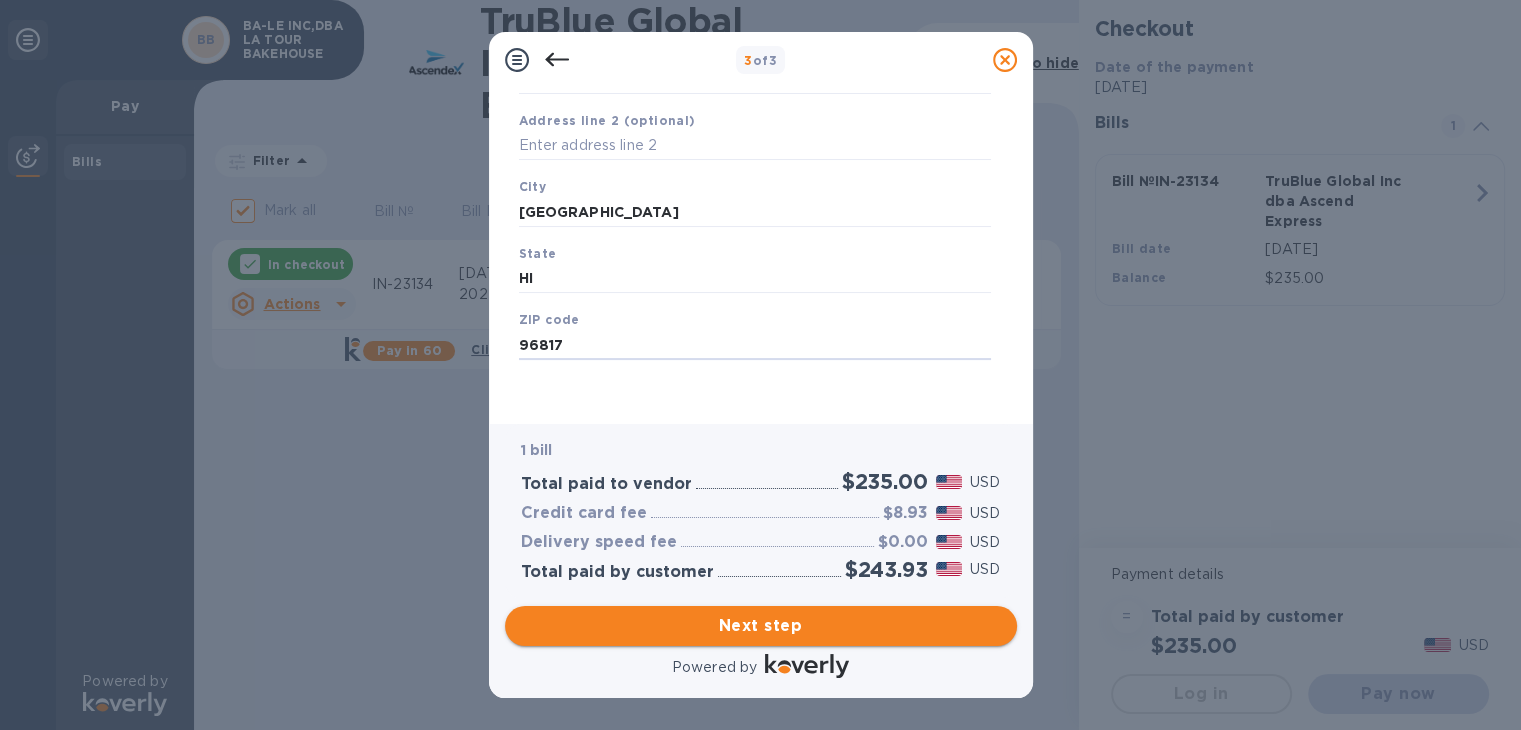 type on "96817" 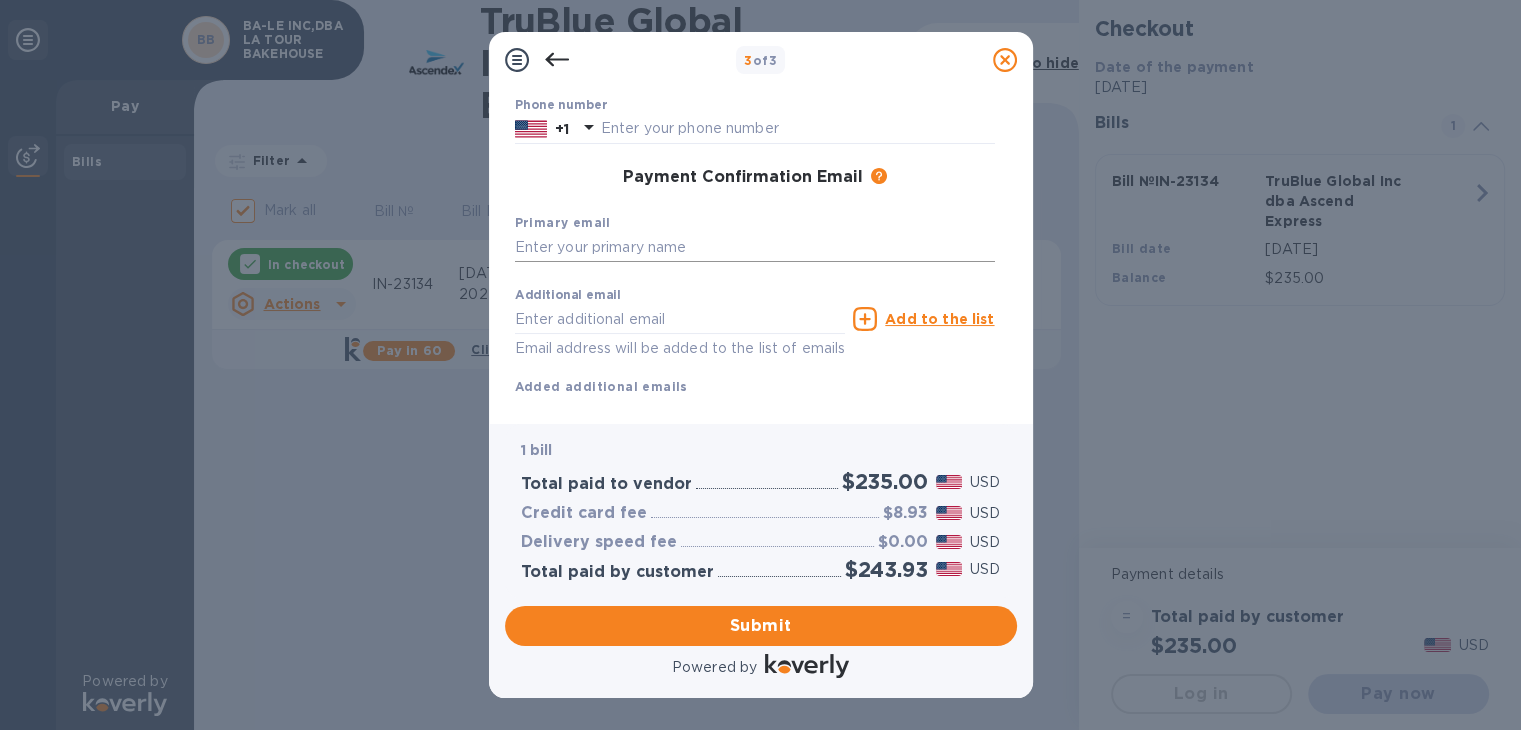 click at bounding box center (755, 248) 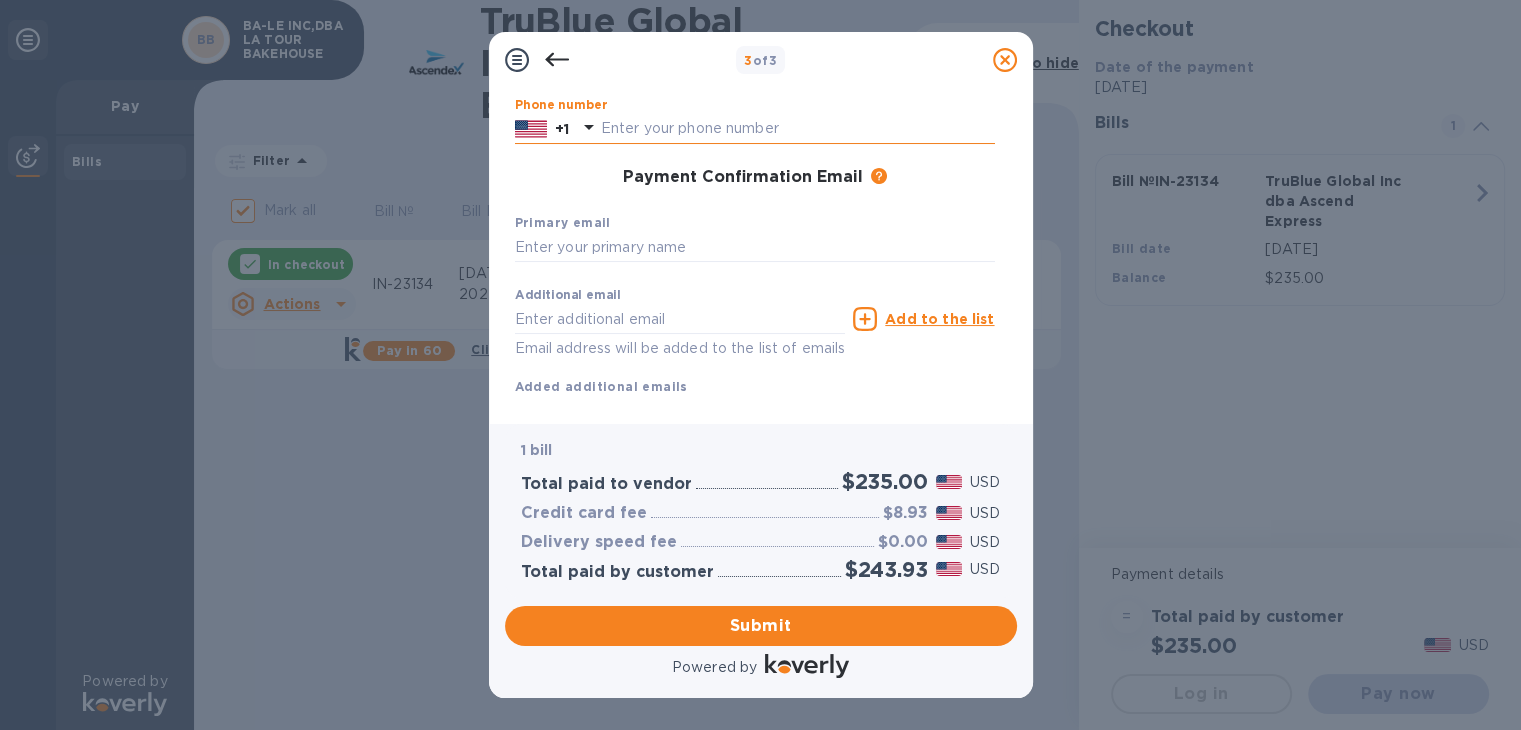 click at bounding box center [798, 129] 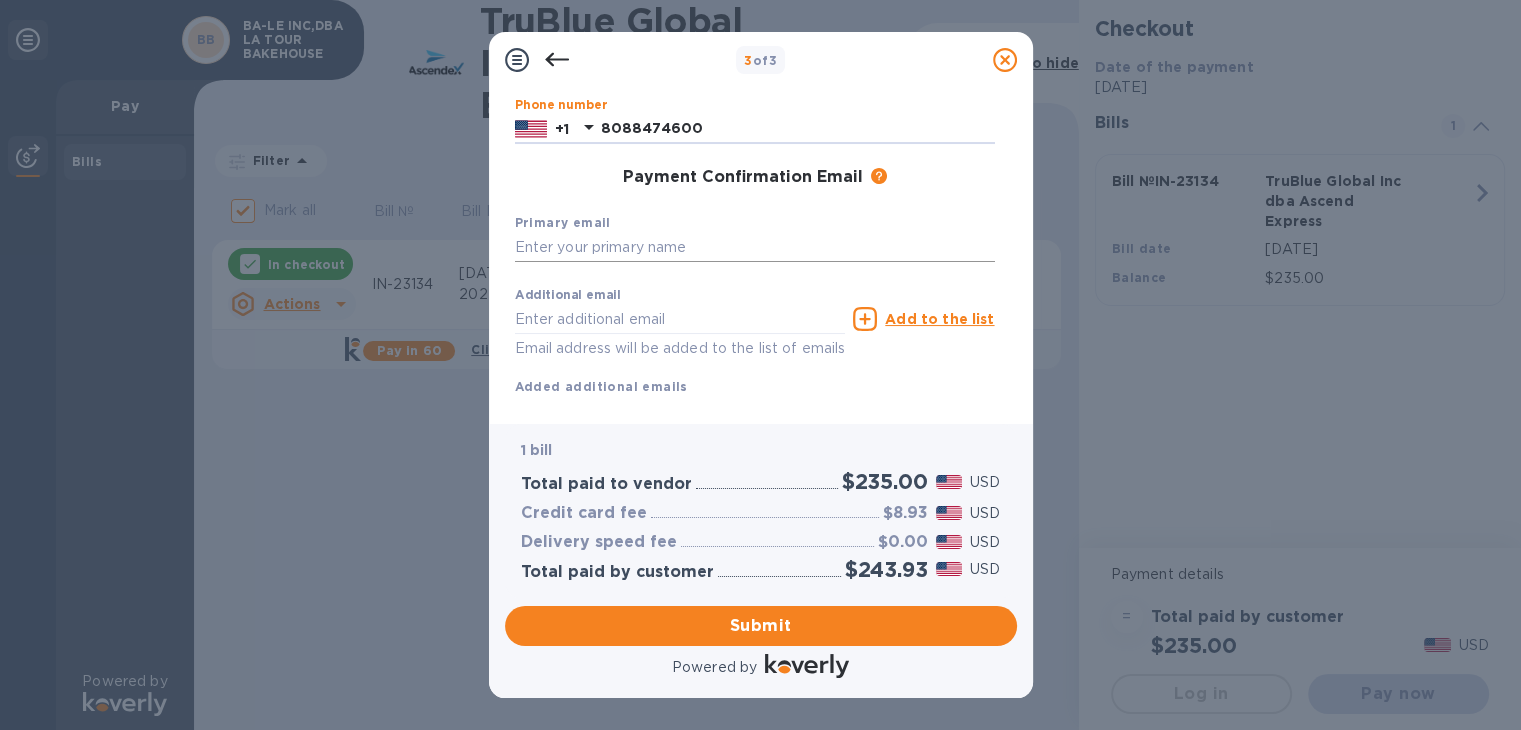 type on "8088474600" 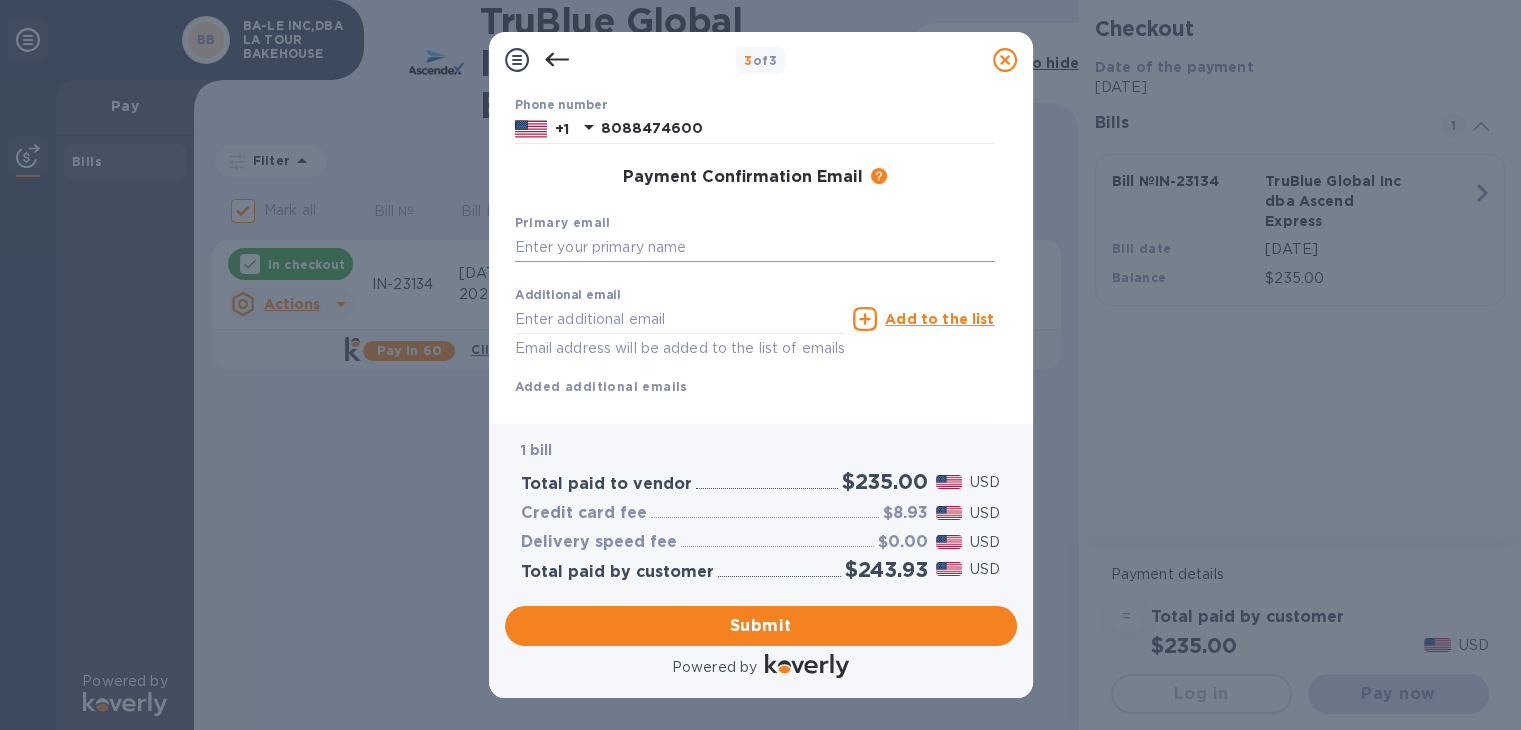 click at bounding box center (755, 248) 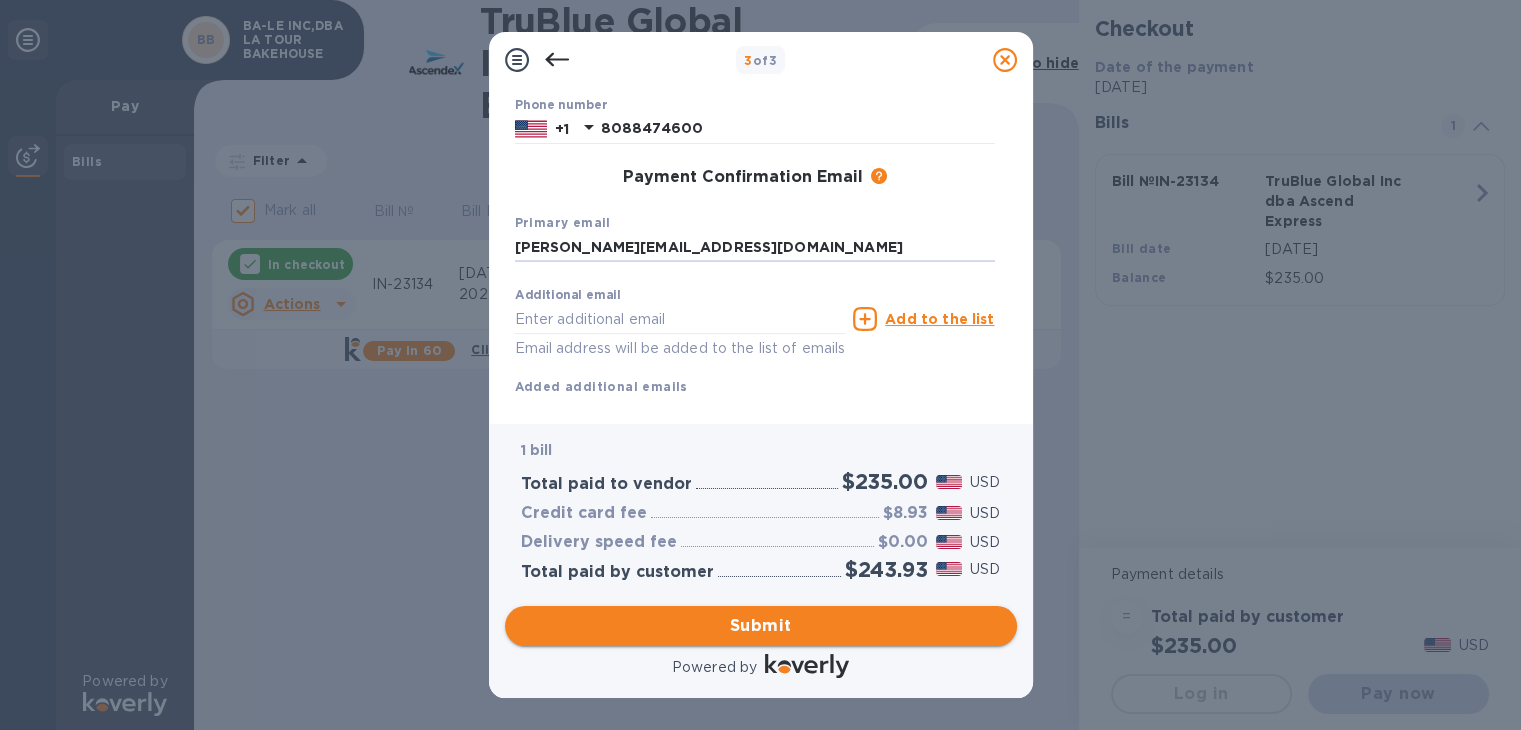 type on "jane@ba-le.com" 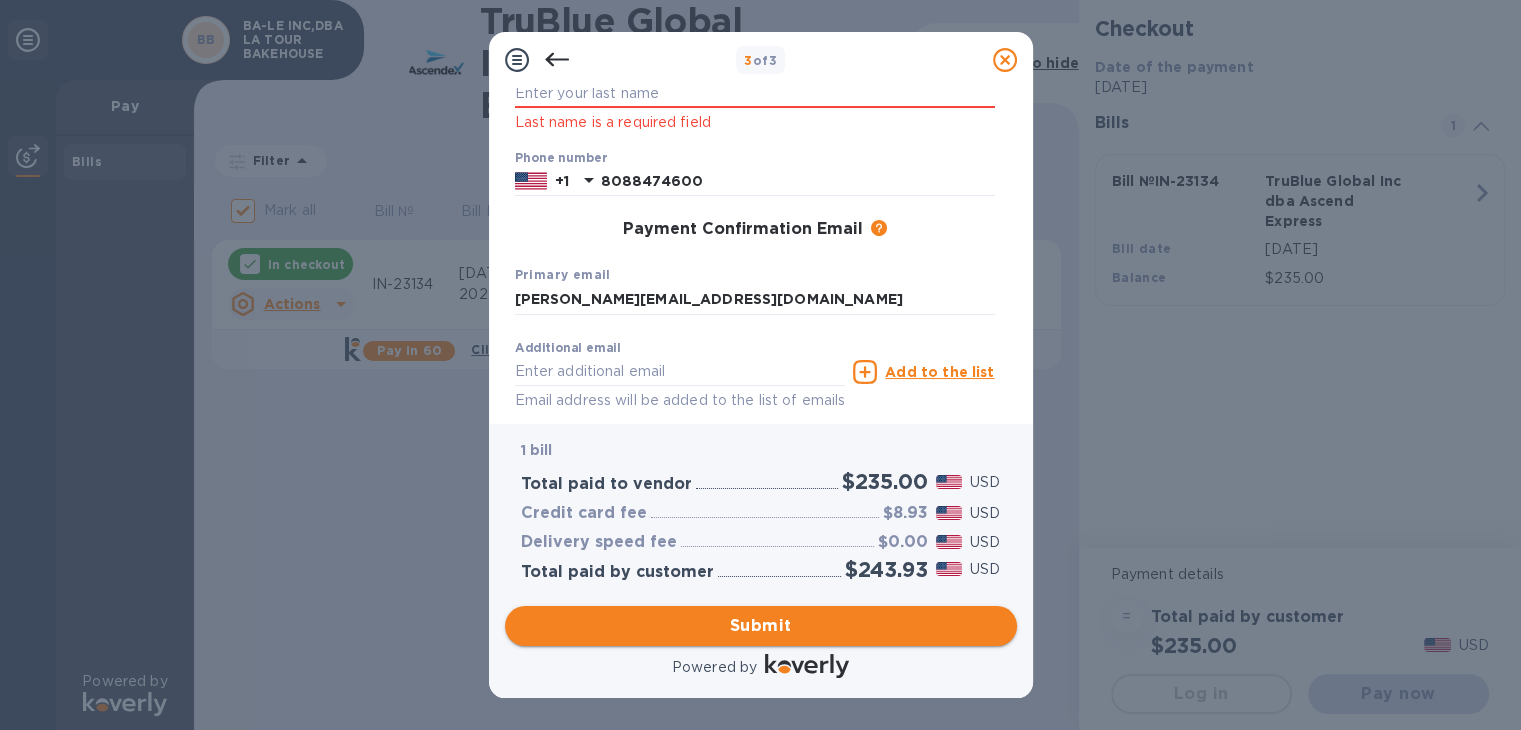 scroll, scrollTop: 277, scrollLeft: 0, axis: vertical 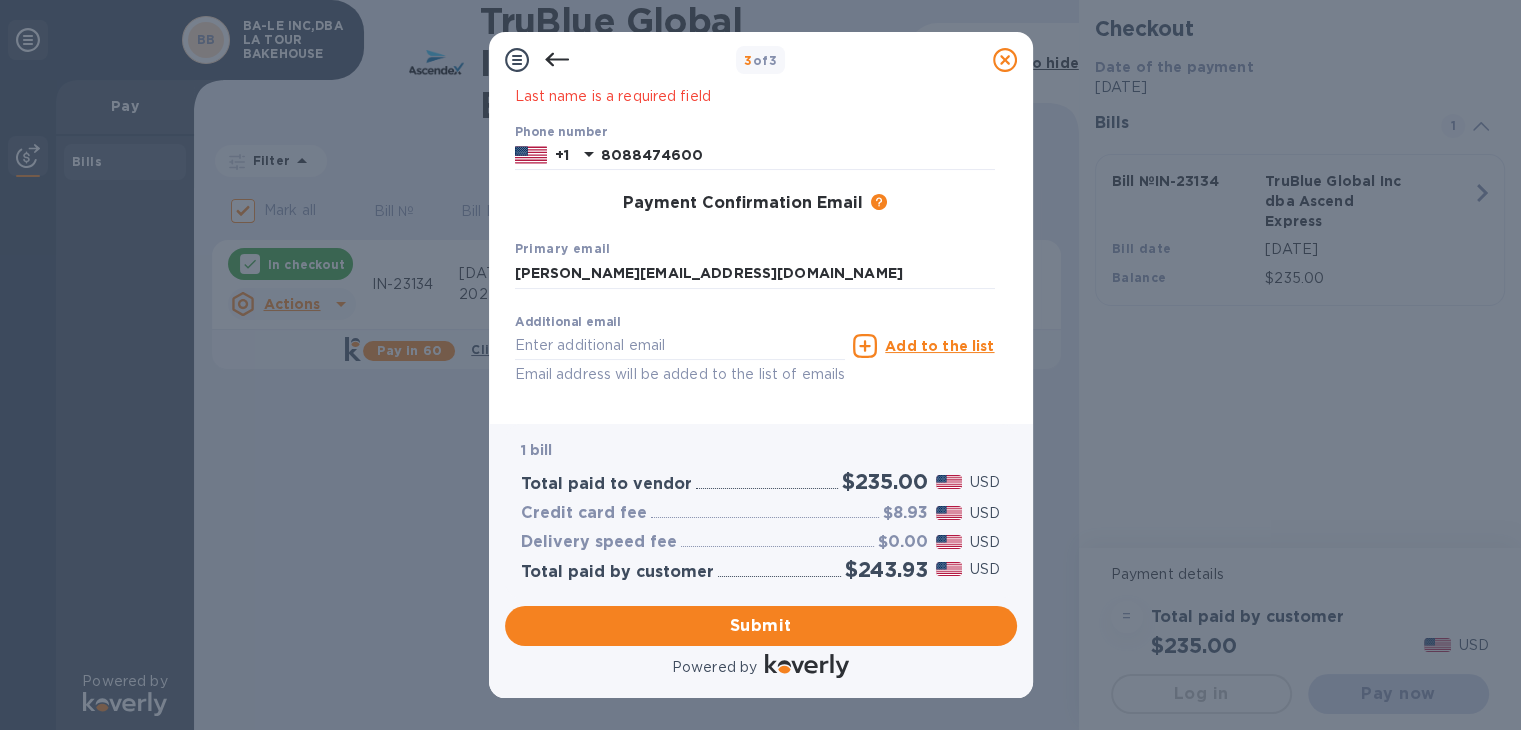 click 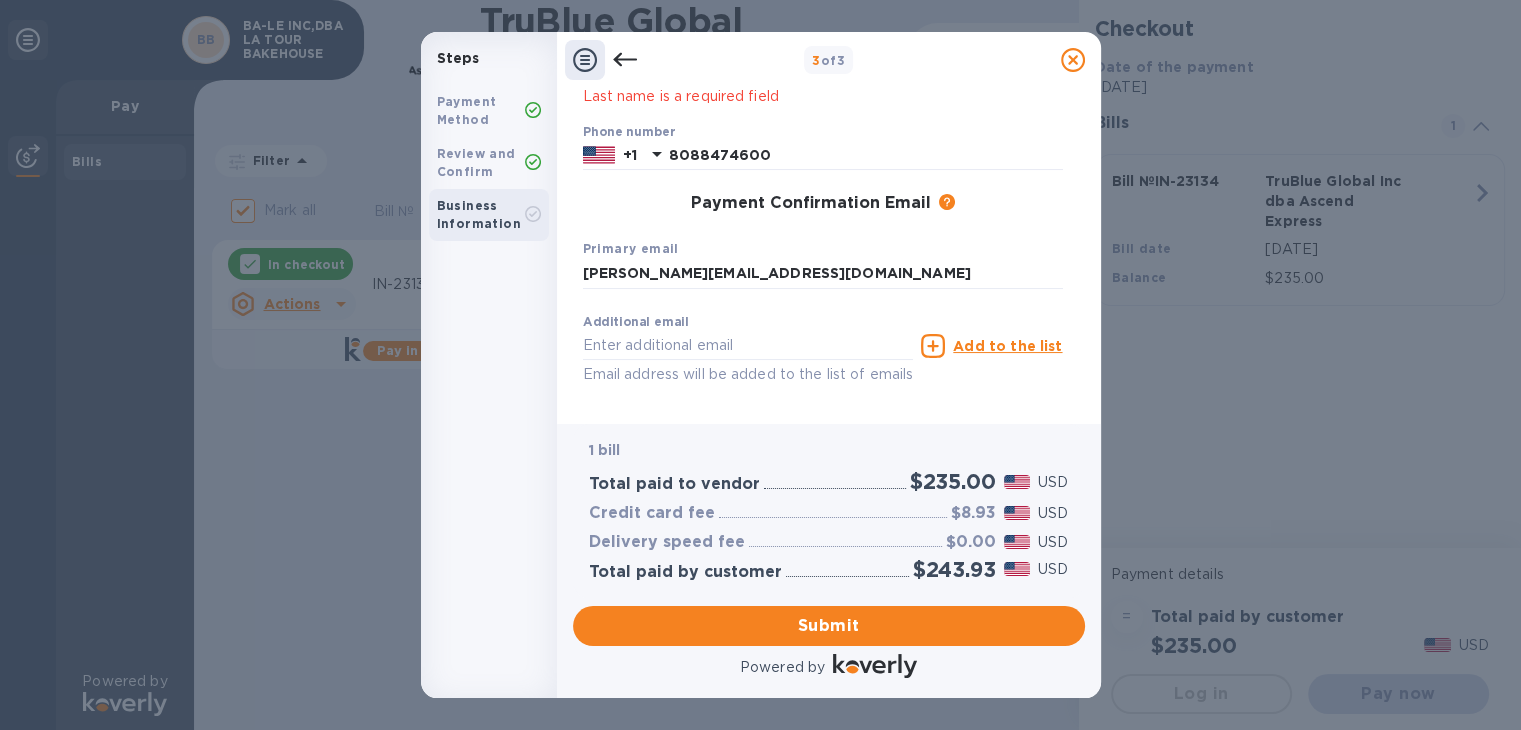 click on "Review and Confirm" at bounding box center [476, 162] 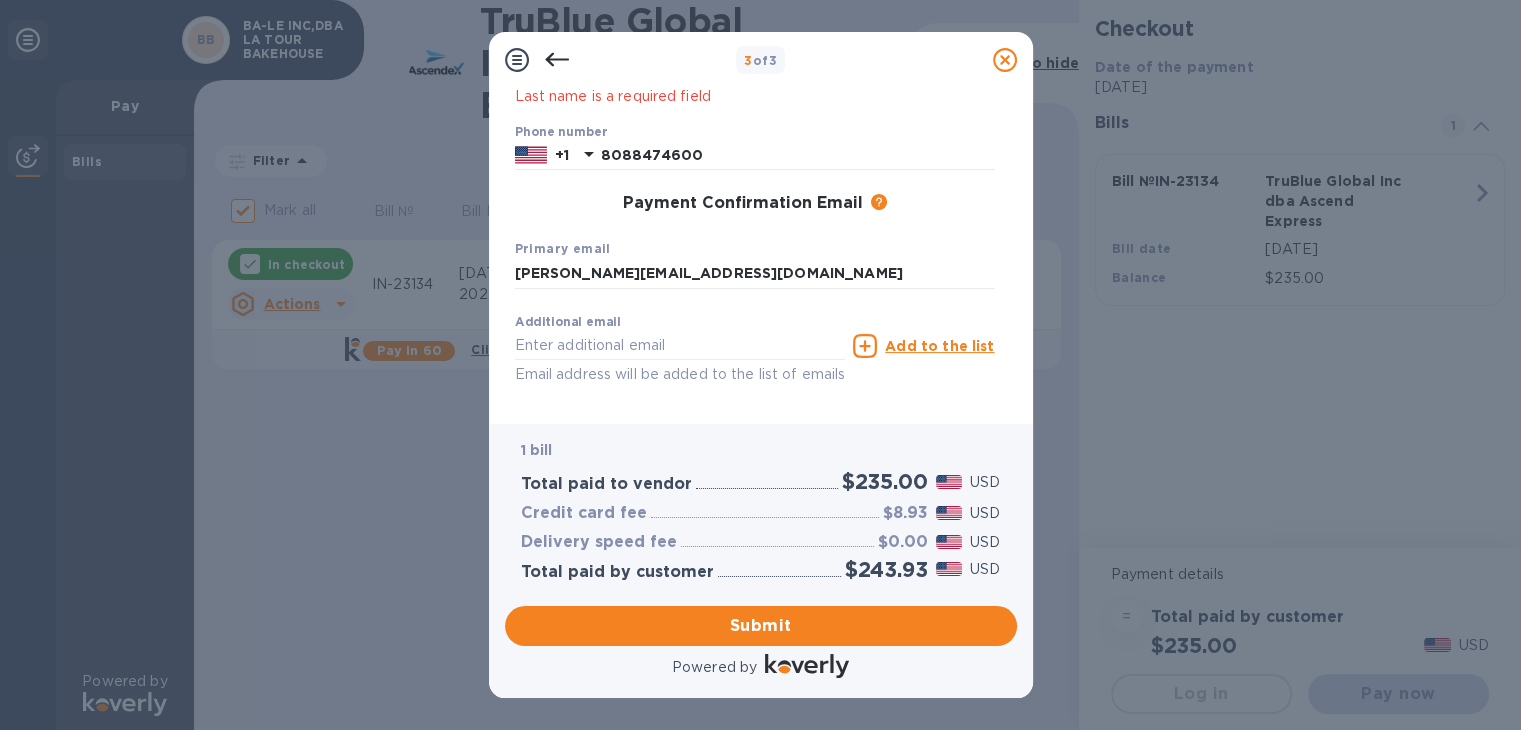 click 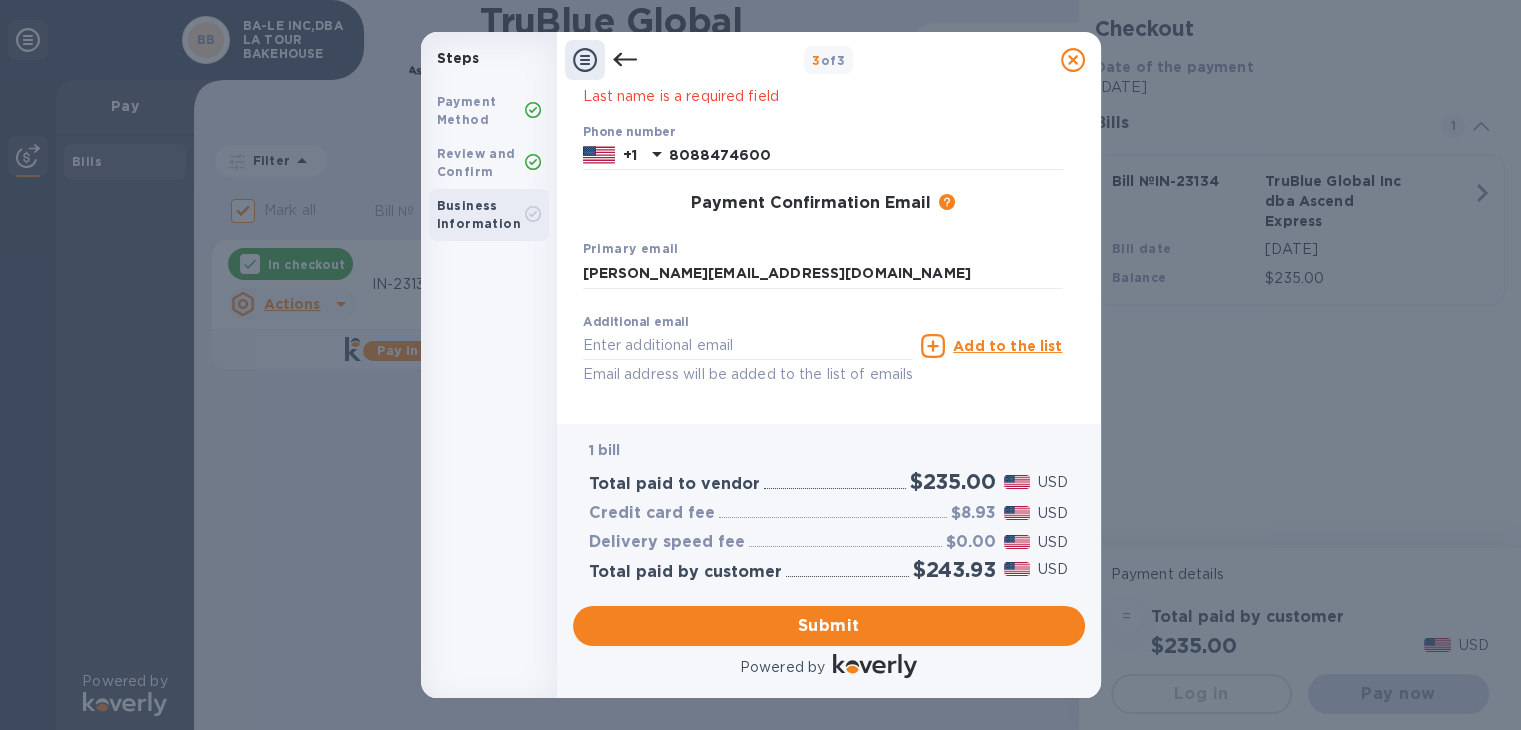 click on "Review and Confirm" at bounding box center [476, 162] 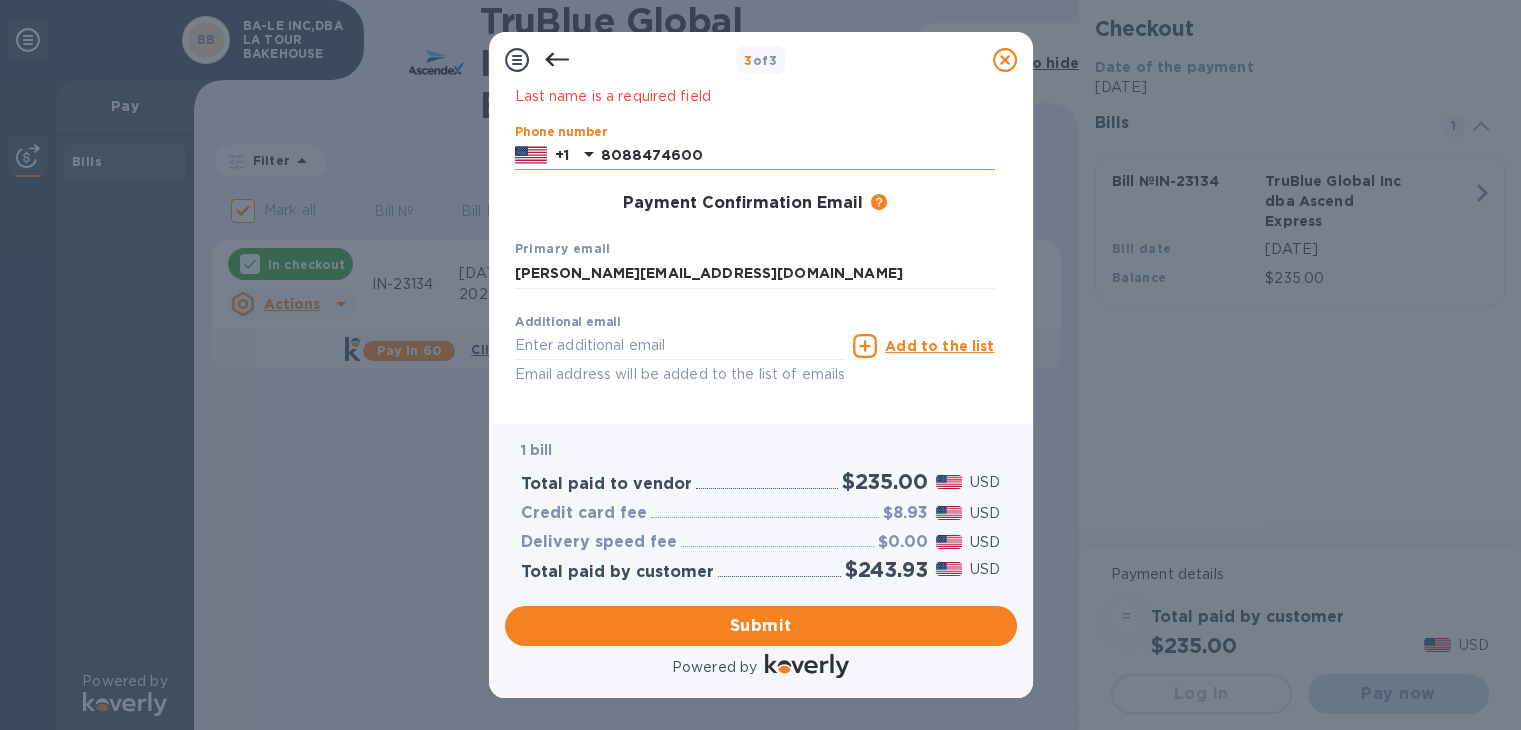click on "8088474600" at bounding box center (798, 156) 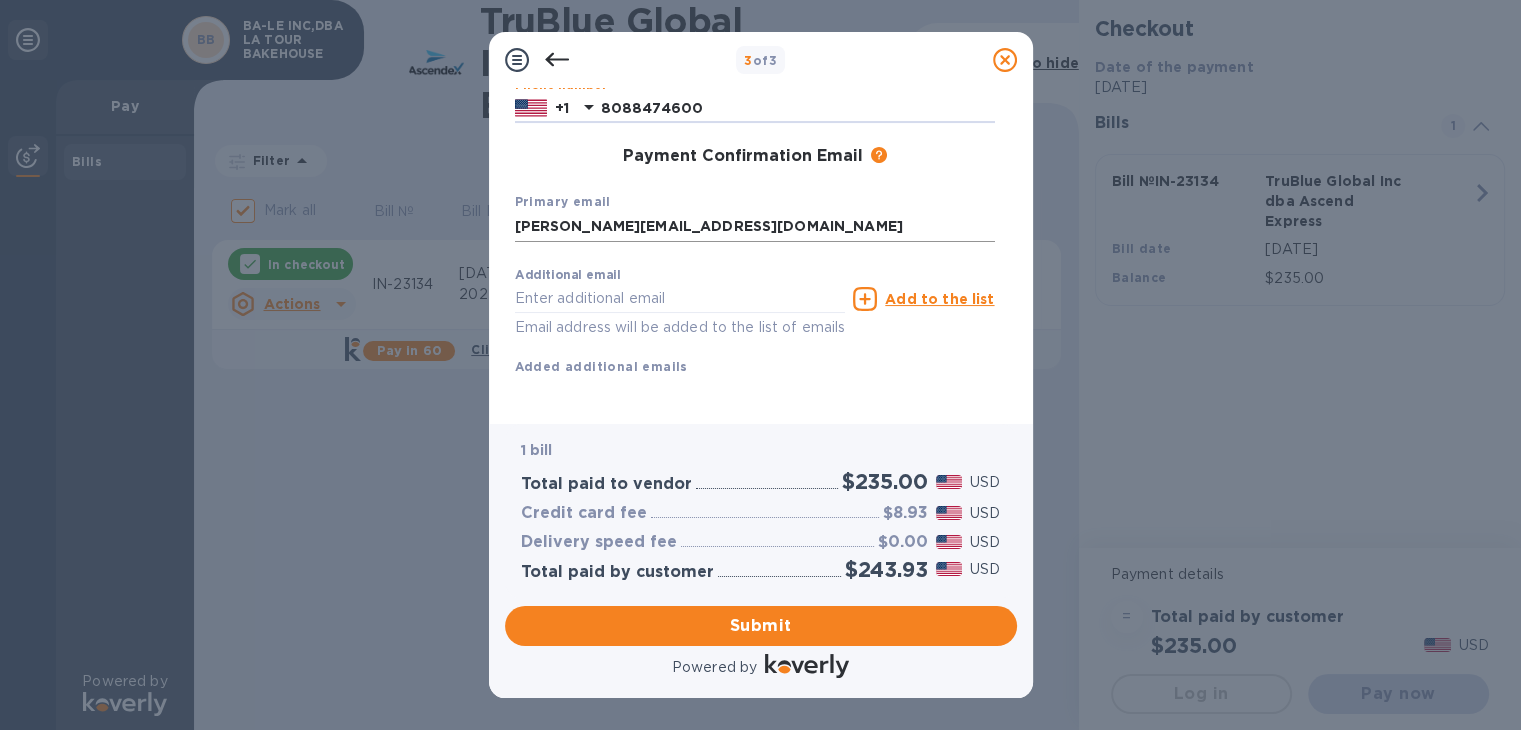 scroll, scrollTop: 350, scrollLeft: 0, axis: vertical 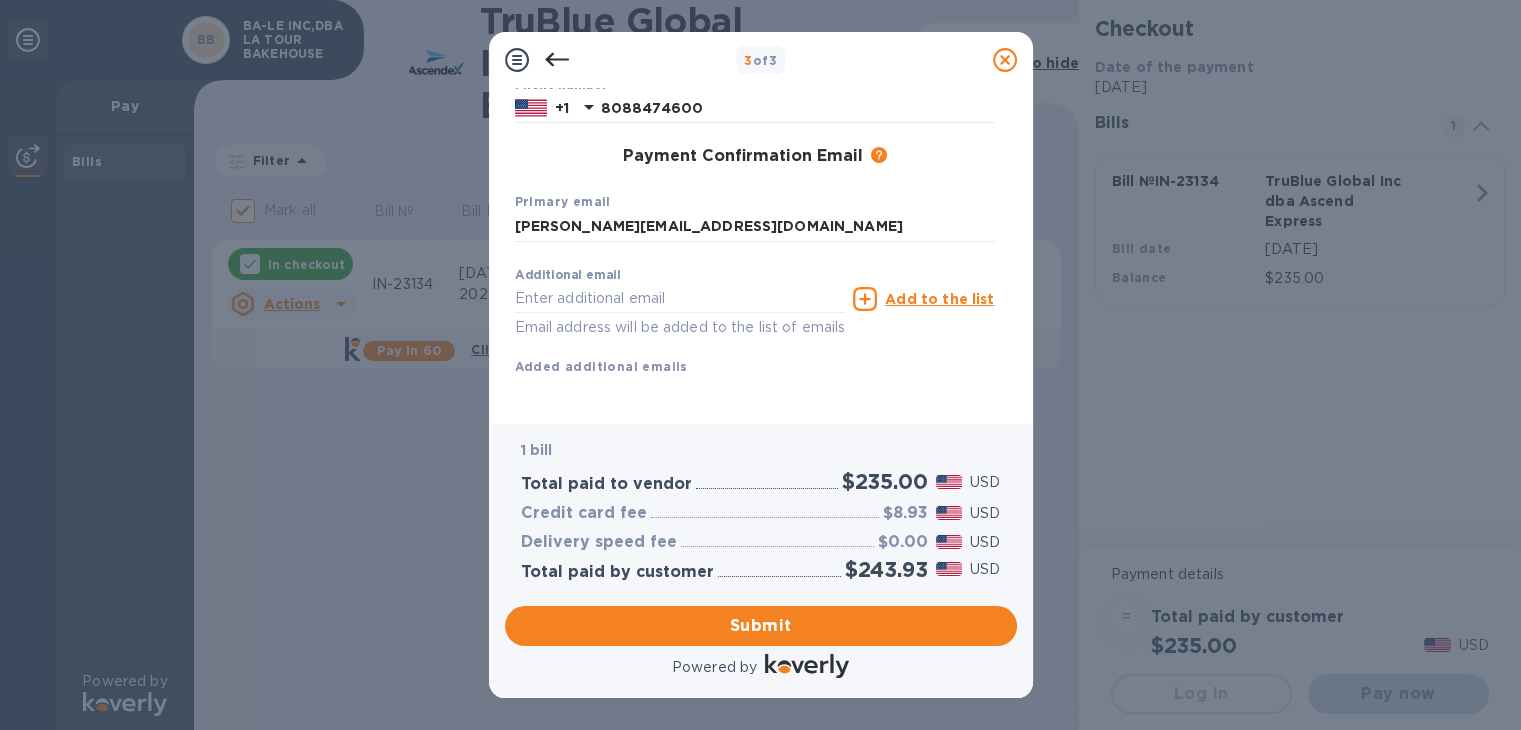 click 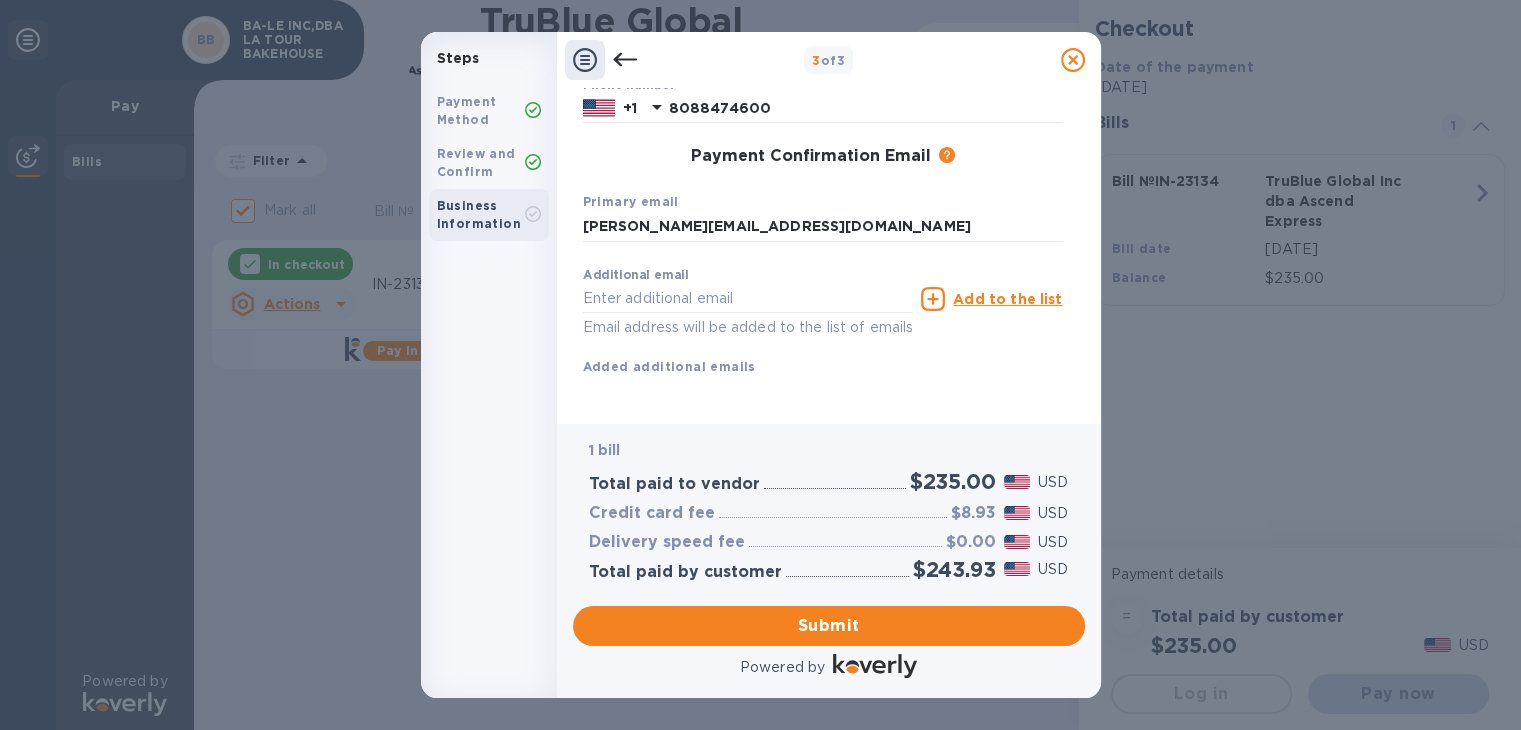 click on "Review and Confirm" at bounding box center (476, 162) 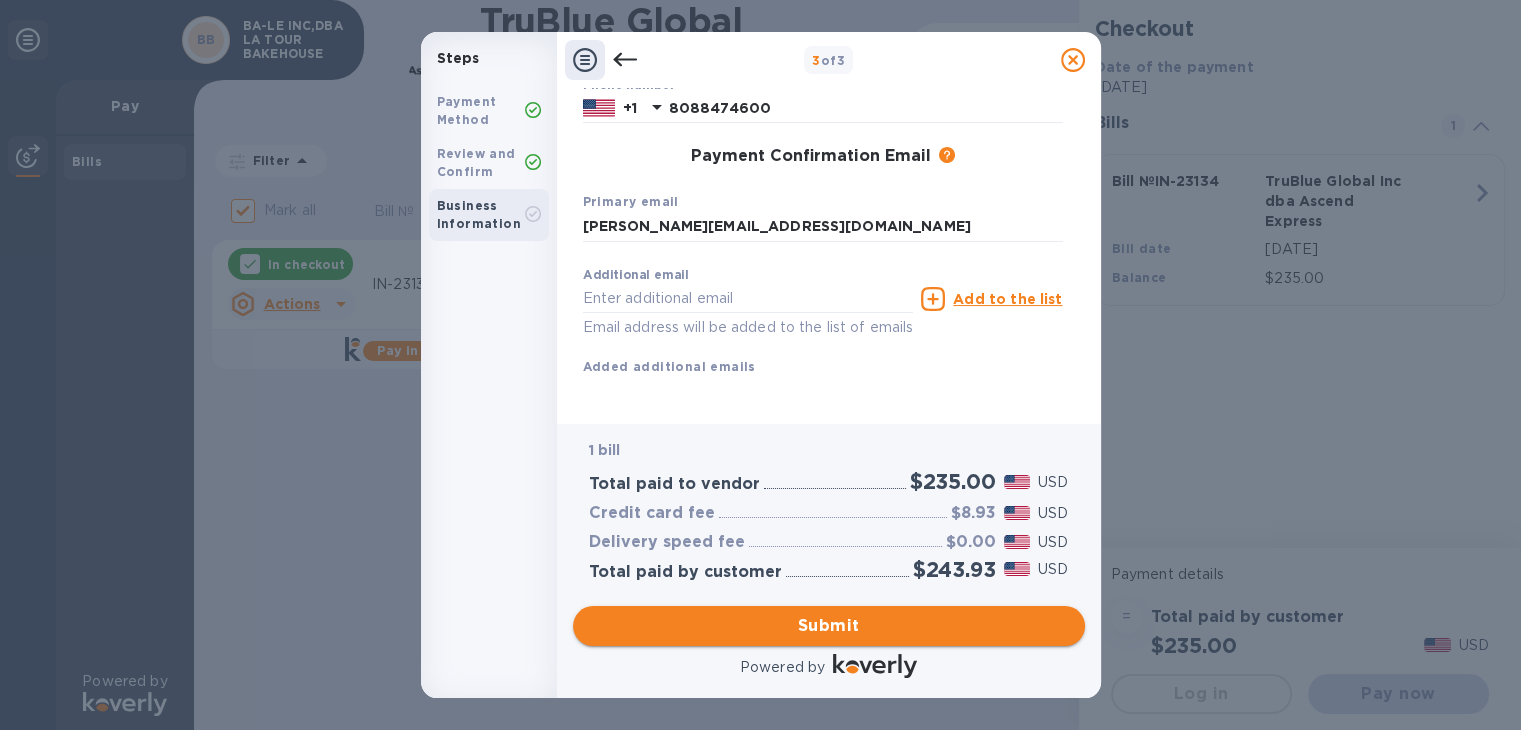 click on "Submit" at bounding box center [829, 626] 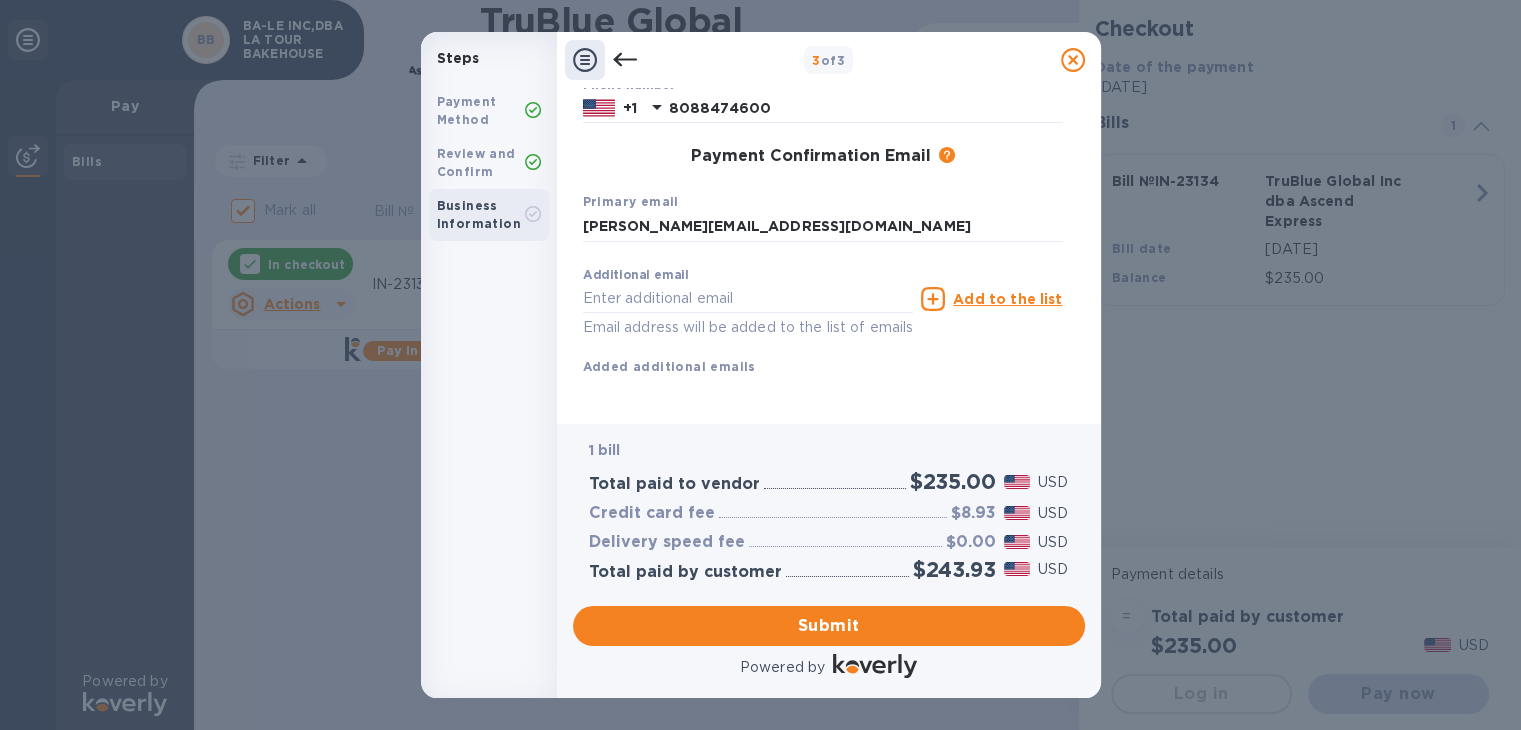 scroll, scrollTop: 0, scrollLeft: 0, axis: both 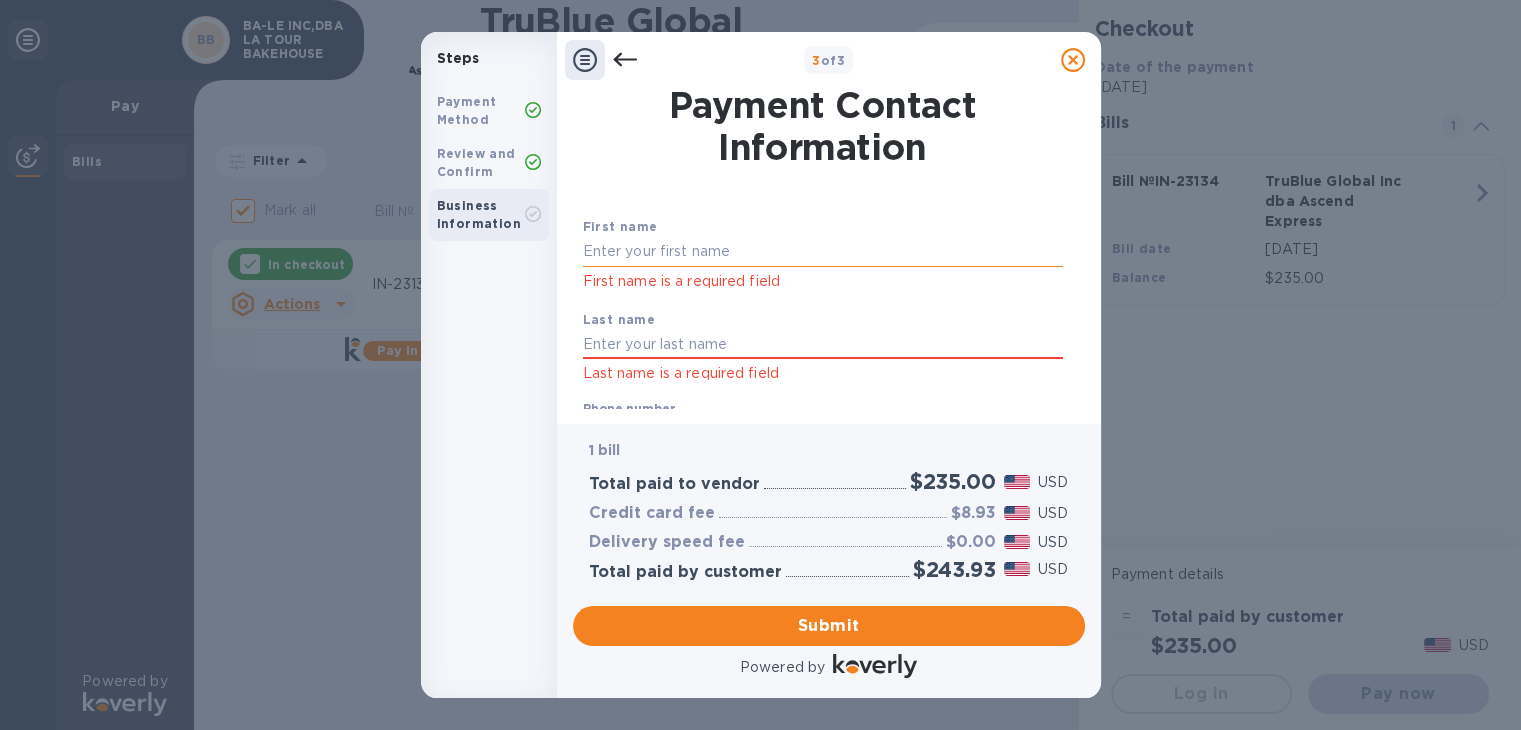 click at bounding box center (823, 252) 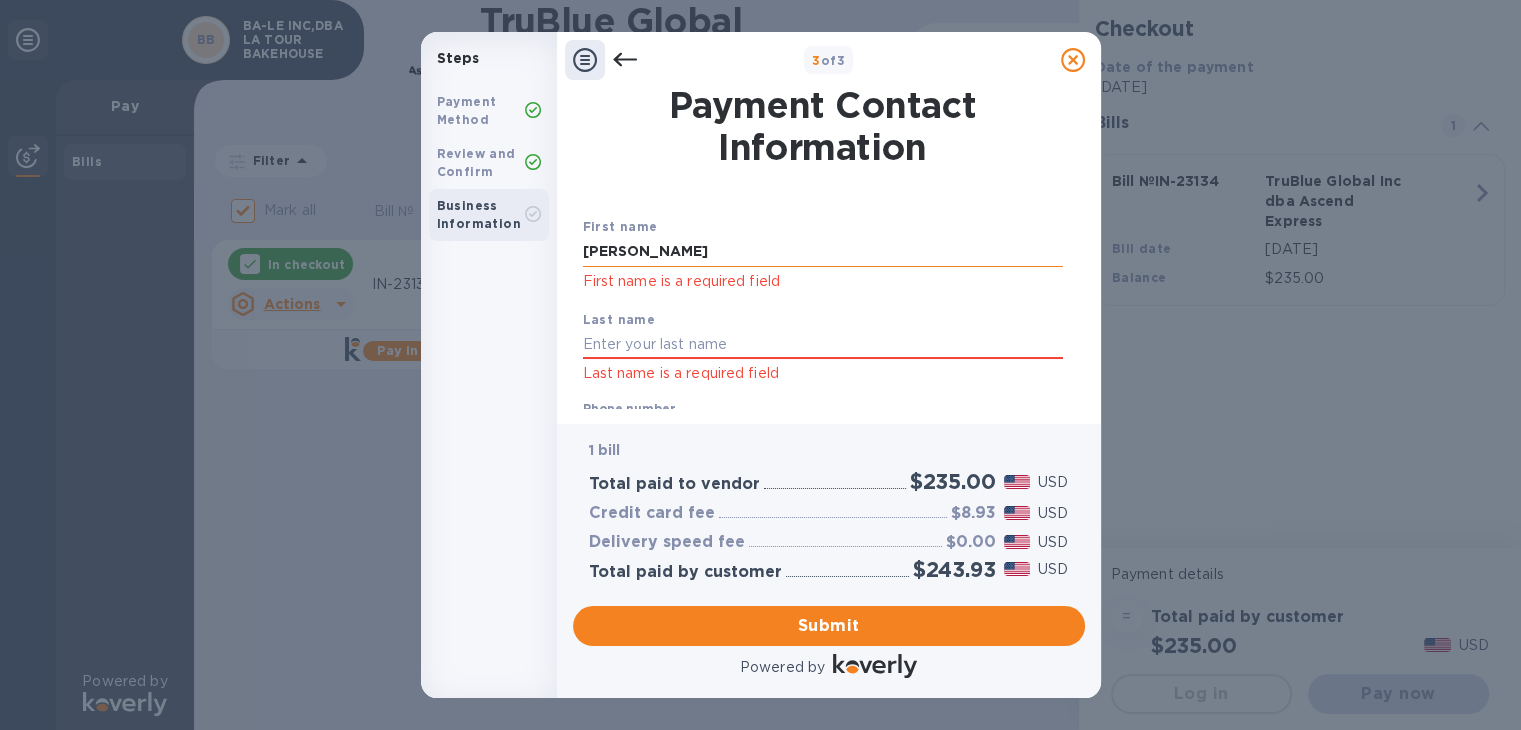 type on "THOMAS" 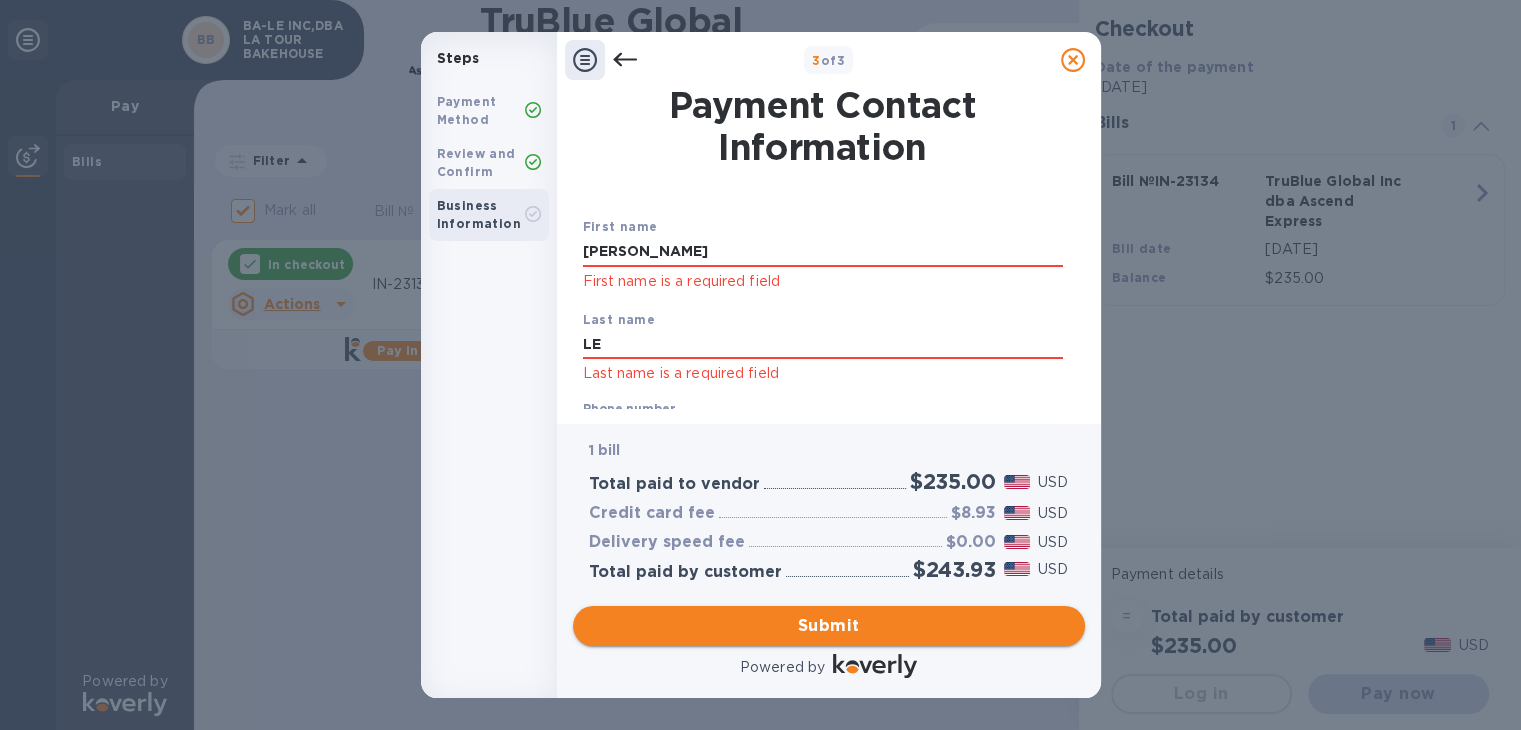 type on "LE" 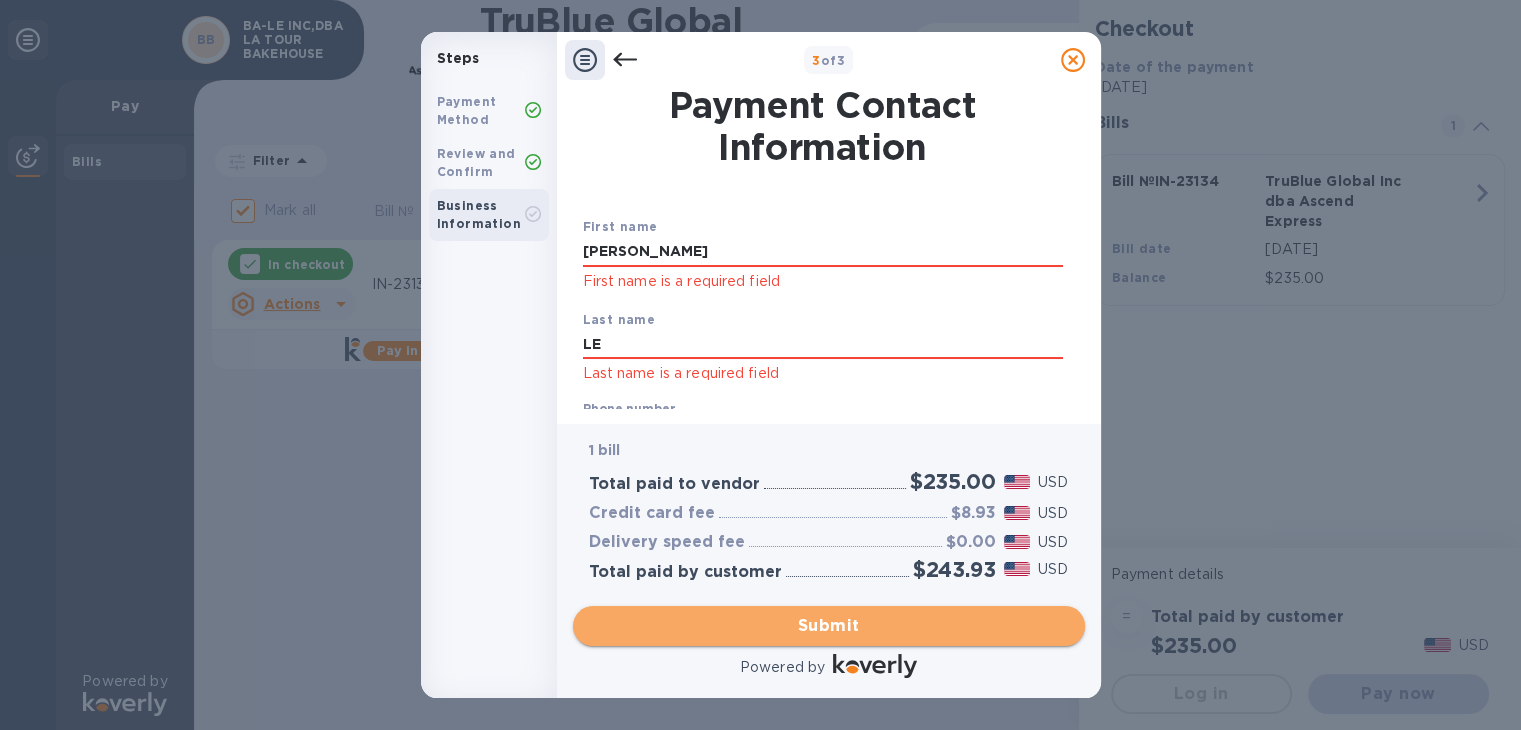 click on "Submit" at bounding box center [829, 626] 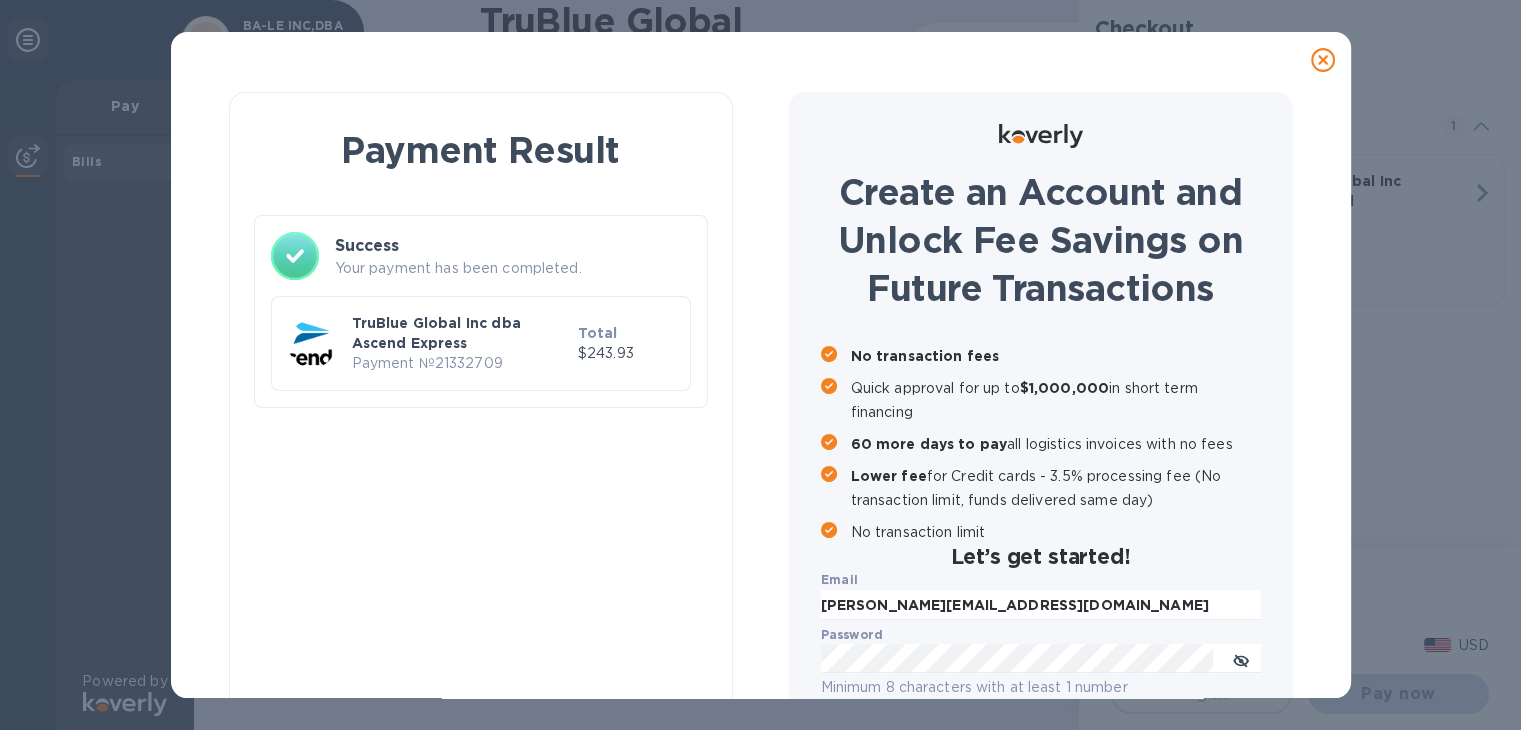 checkbox on "false" 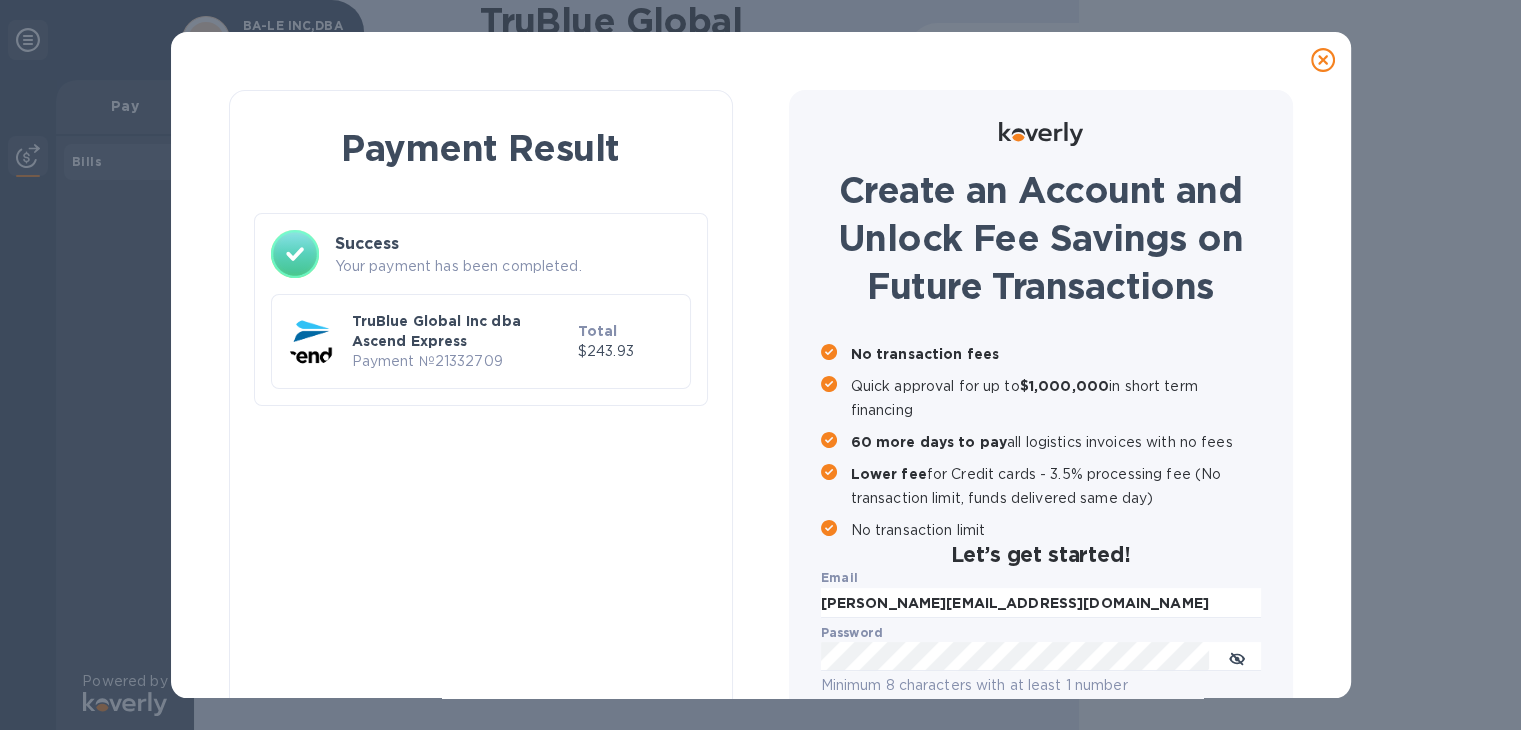 scroll, scrollTop: 0, scrollLeft: 0, axis: both 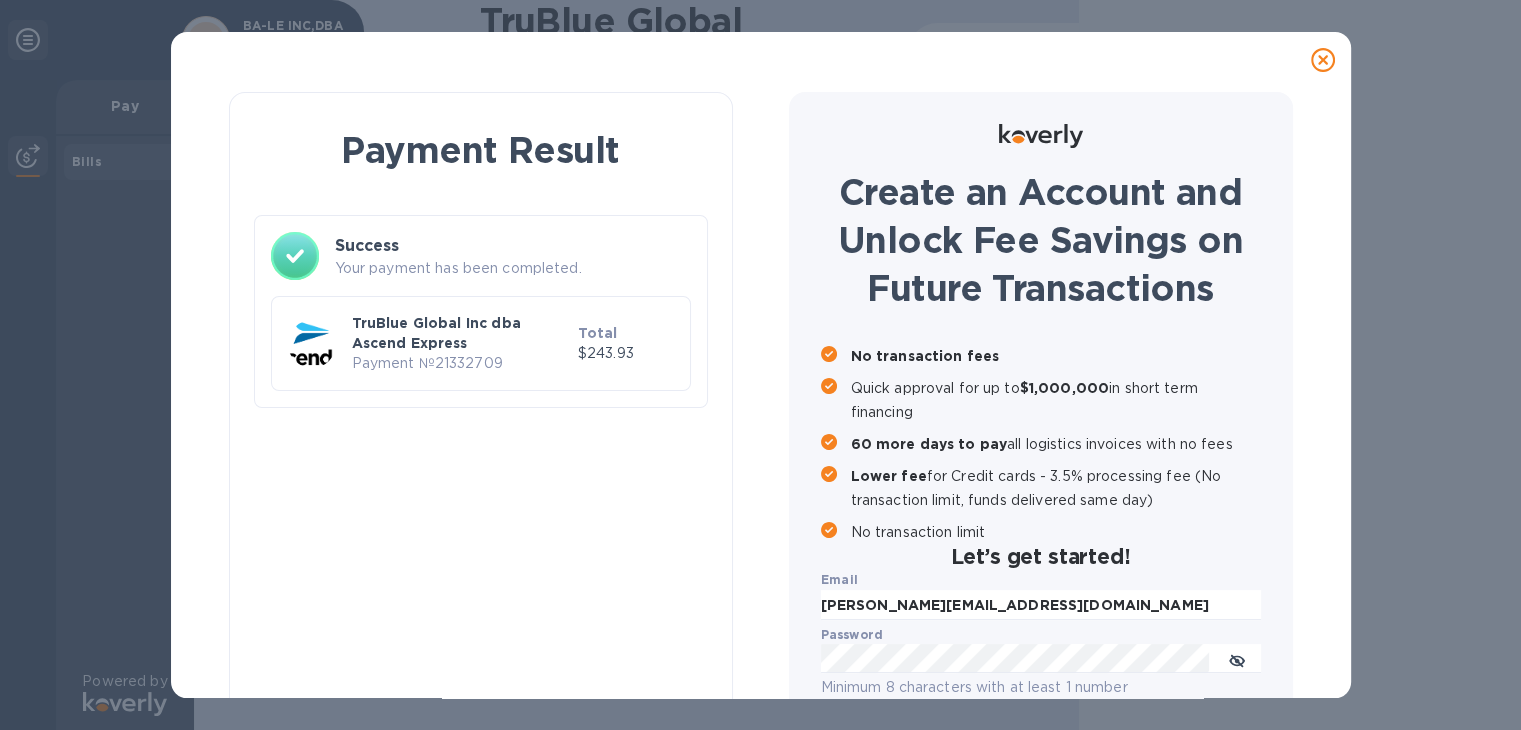 click on "Payment № 21332709" at bounding box center (461, 363) 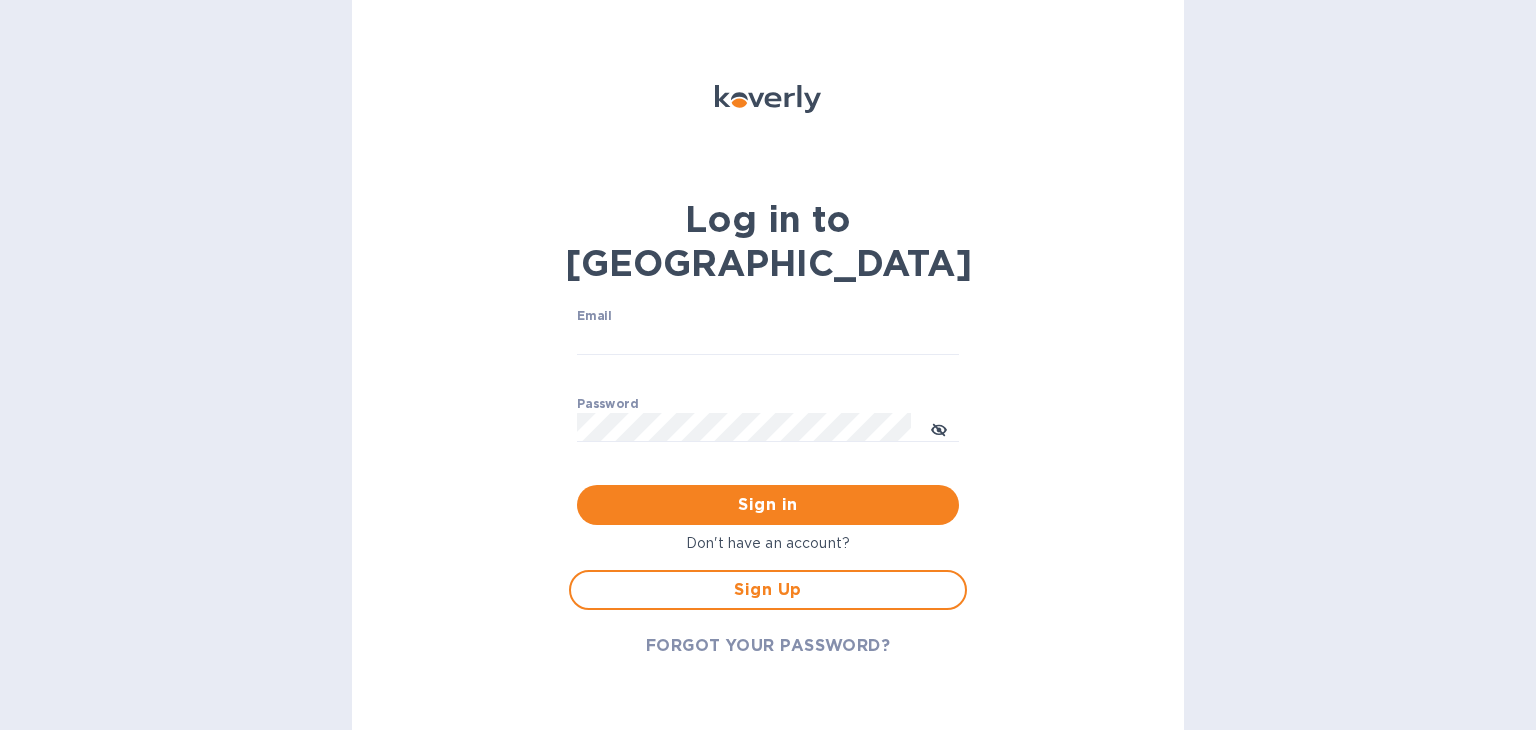 scroll, scrollTop: 0, scrollLeft: 0, axis: both 